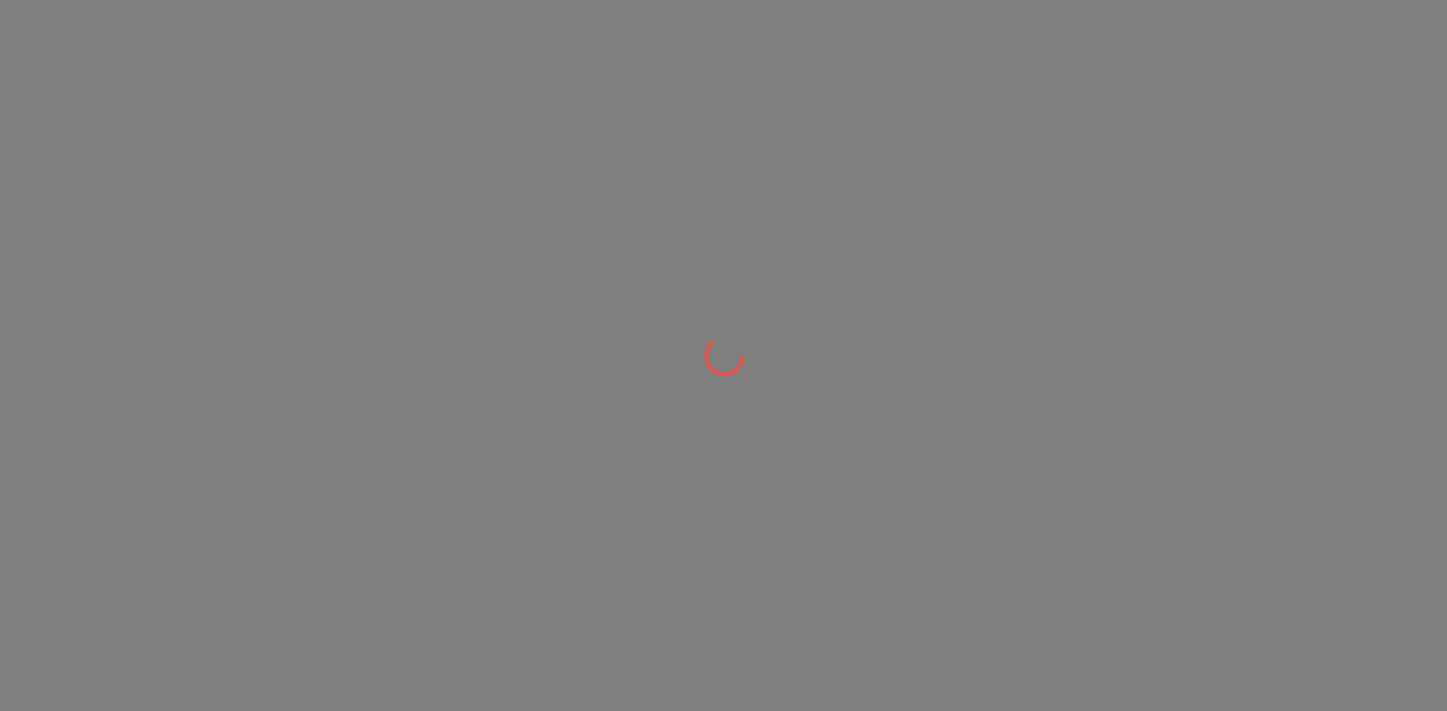 scroll, scrollTop: 0, scrollLeft: 0, axis: both 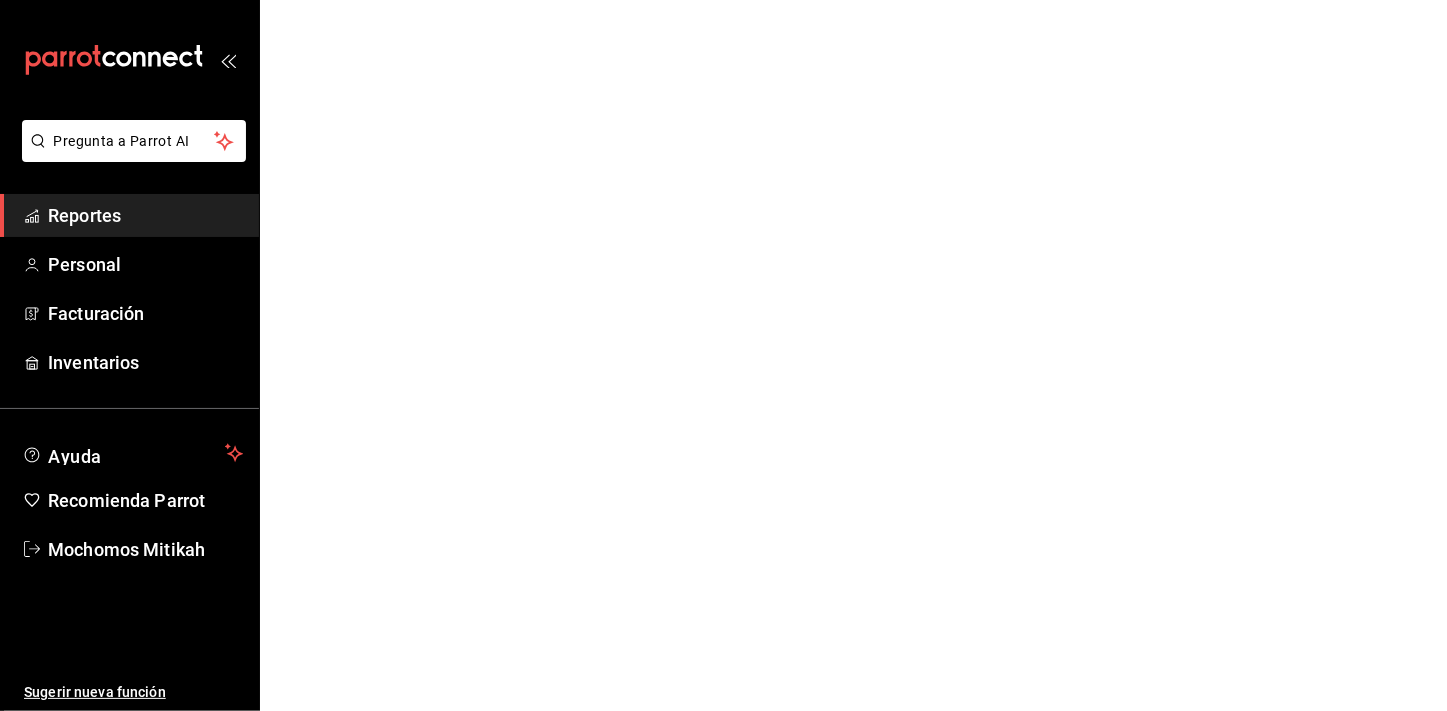 click on "Pregunta a Parrot AI Reportes   Personal   Facturación   Inventarios   Ayuda Recomienda Parrot   Mochomos Mitikah   Sugerir nueva función   Pregunta a Parrot AI Reportes   Personal   Facturación   Inventarios   Ayuda Recomienda Parrot   Mochomos Mitikah   Sugerir nueva función   Visitar centro de ayuda [PHONE_NUMBER] [EMAIL_ADDRESS][DOMAIN_NAME] Visitar centro de ayuda [PHONE_NUMBER] [EMAIL_ADDRESS][DOMAIN_NAME]" at bounding box center (723, 0) 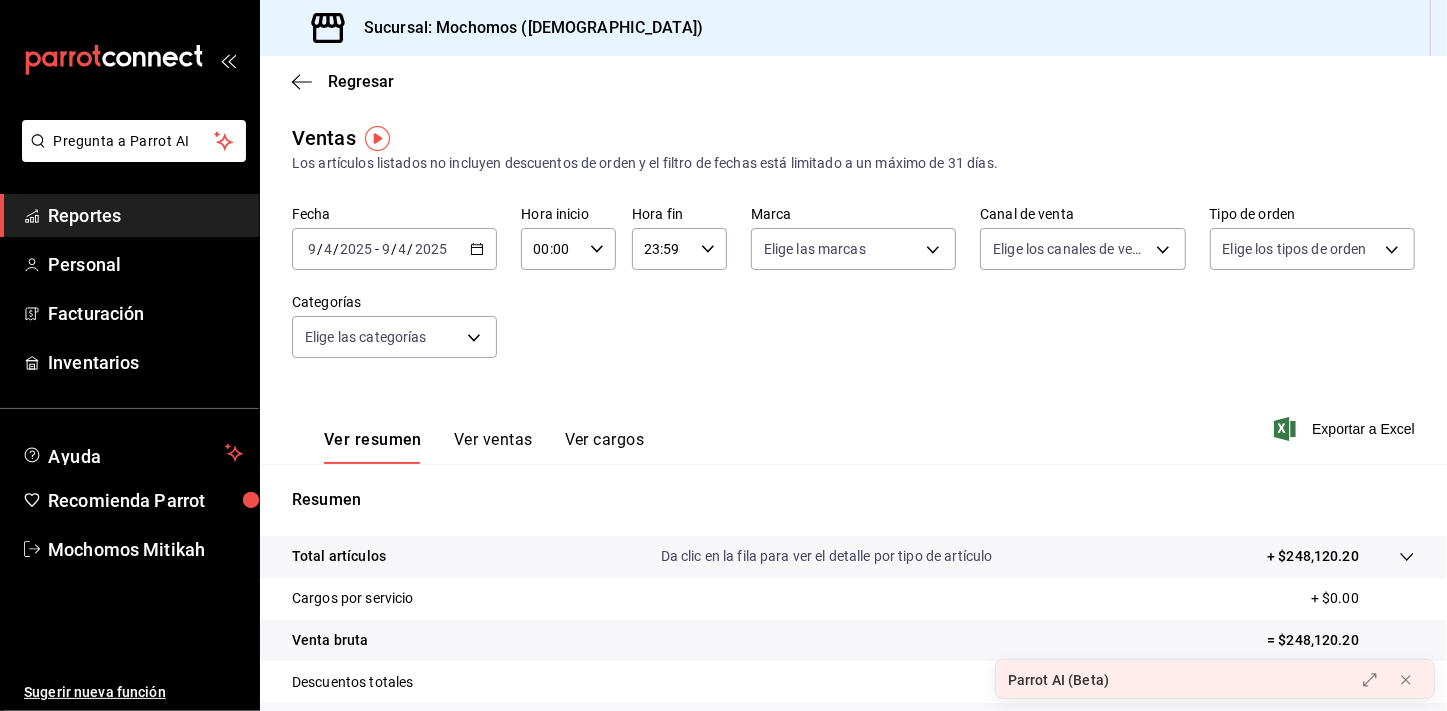 click on "Regresar" at bounding box center [853, 81] 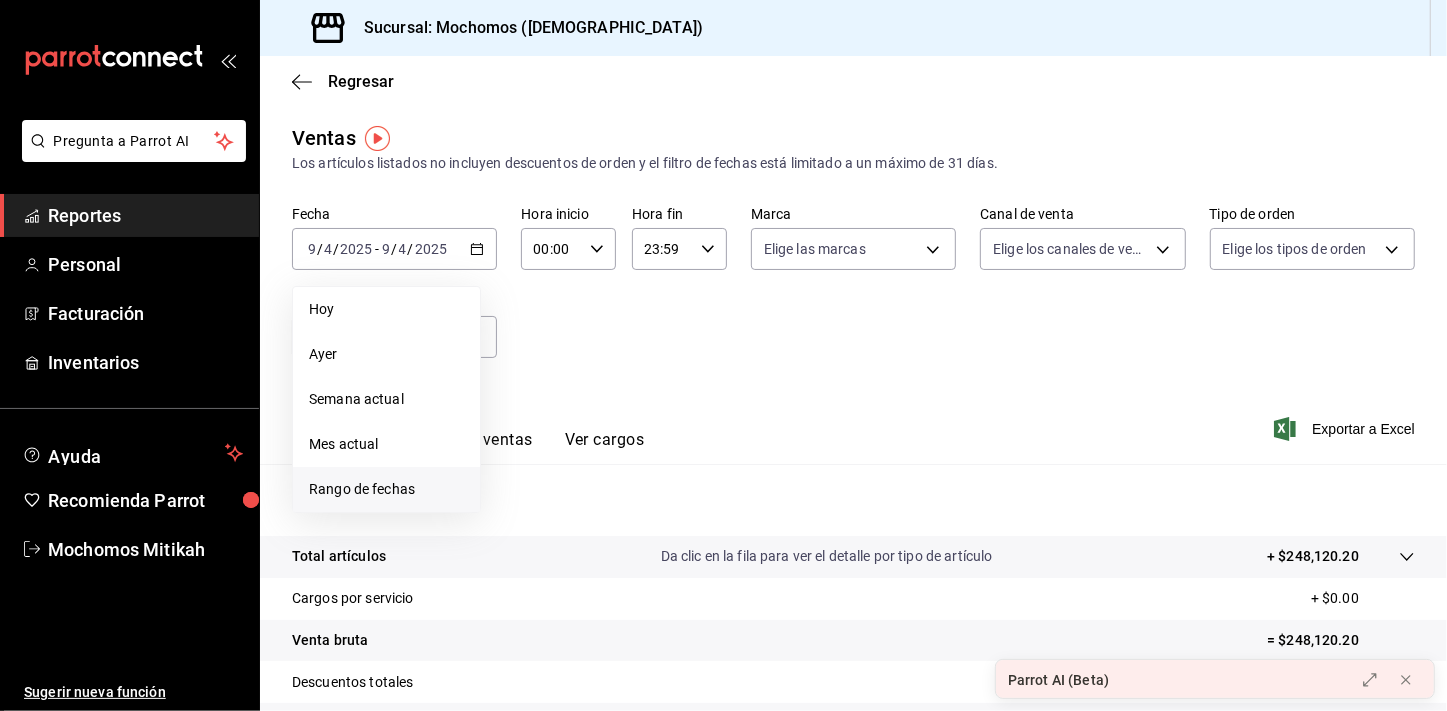 click on "Rango de fechas" at bounding box center (386, 489) 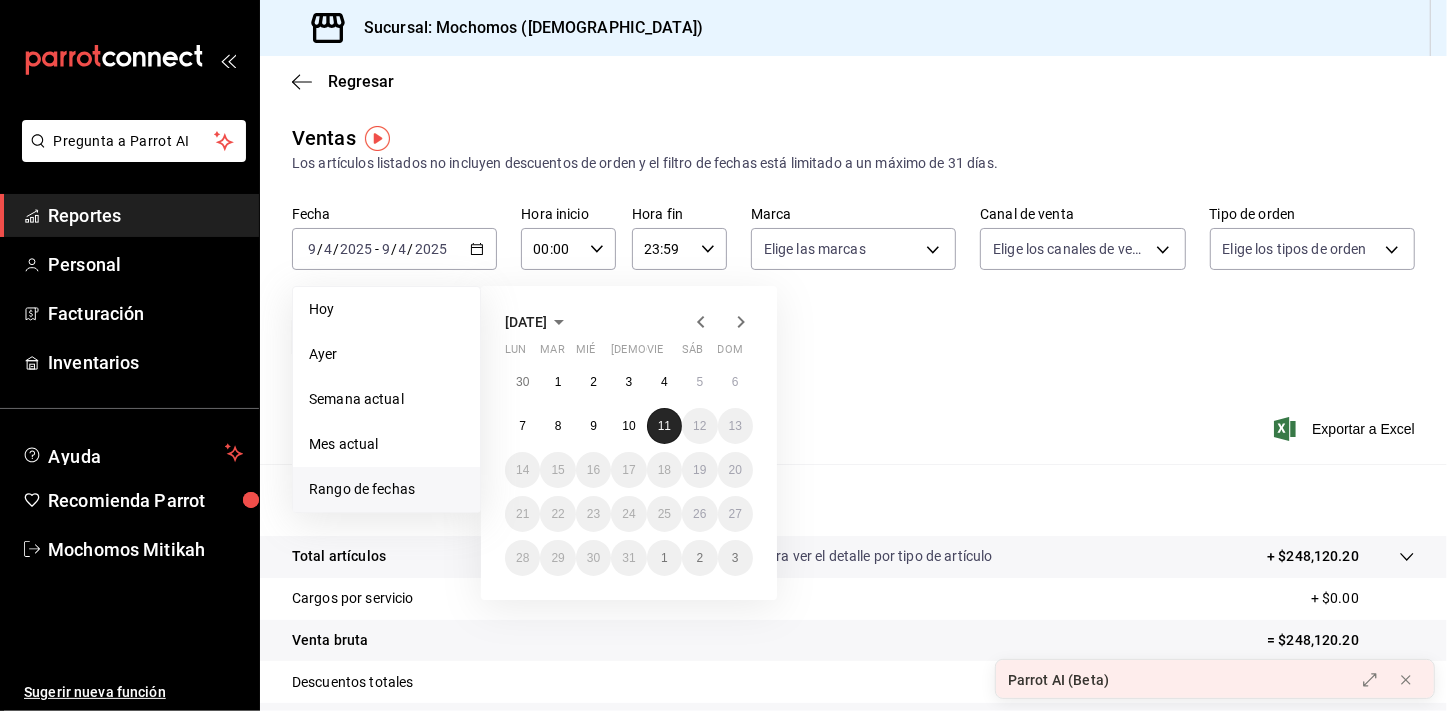 click on "11" at bounding box center [664, 426] 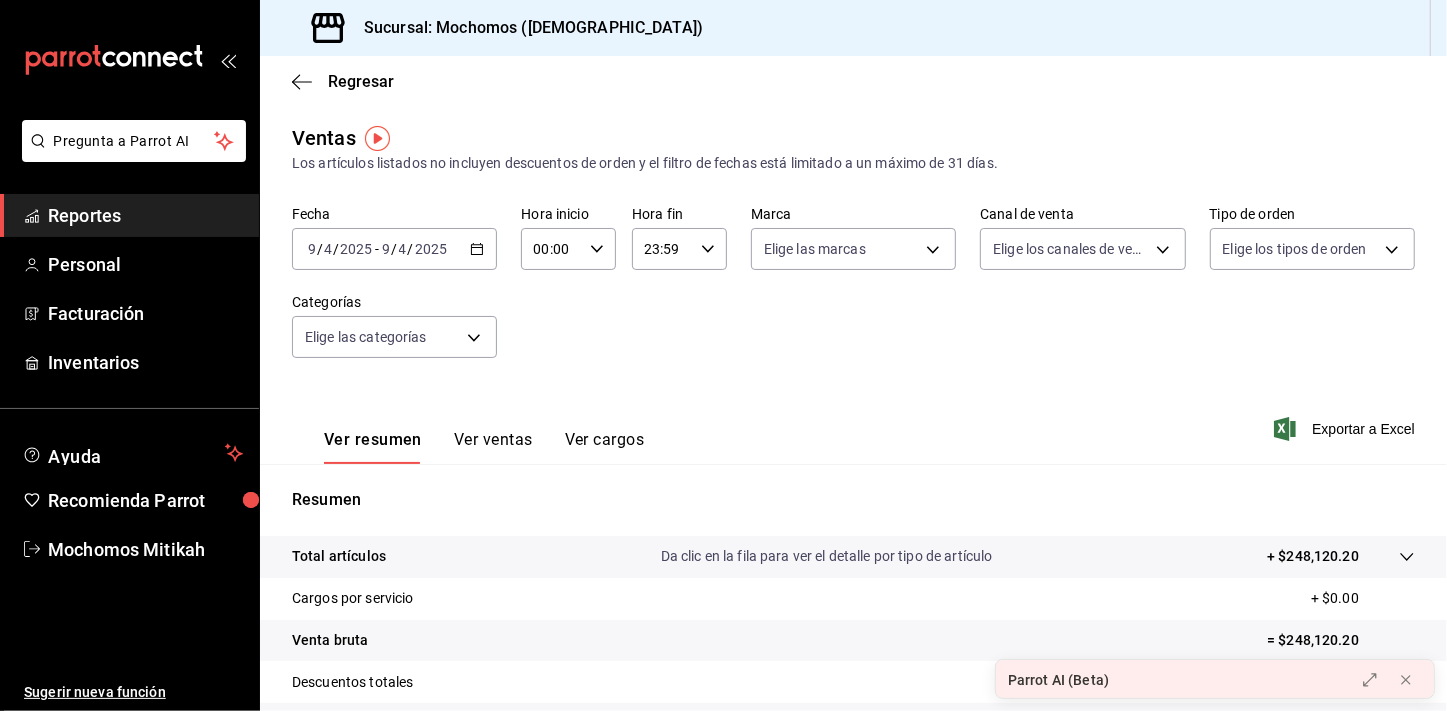 click on "Ver resumen Ver ventas Ver cargos Exportar a Excel" at bounding box center [853, 423] 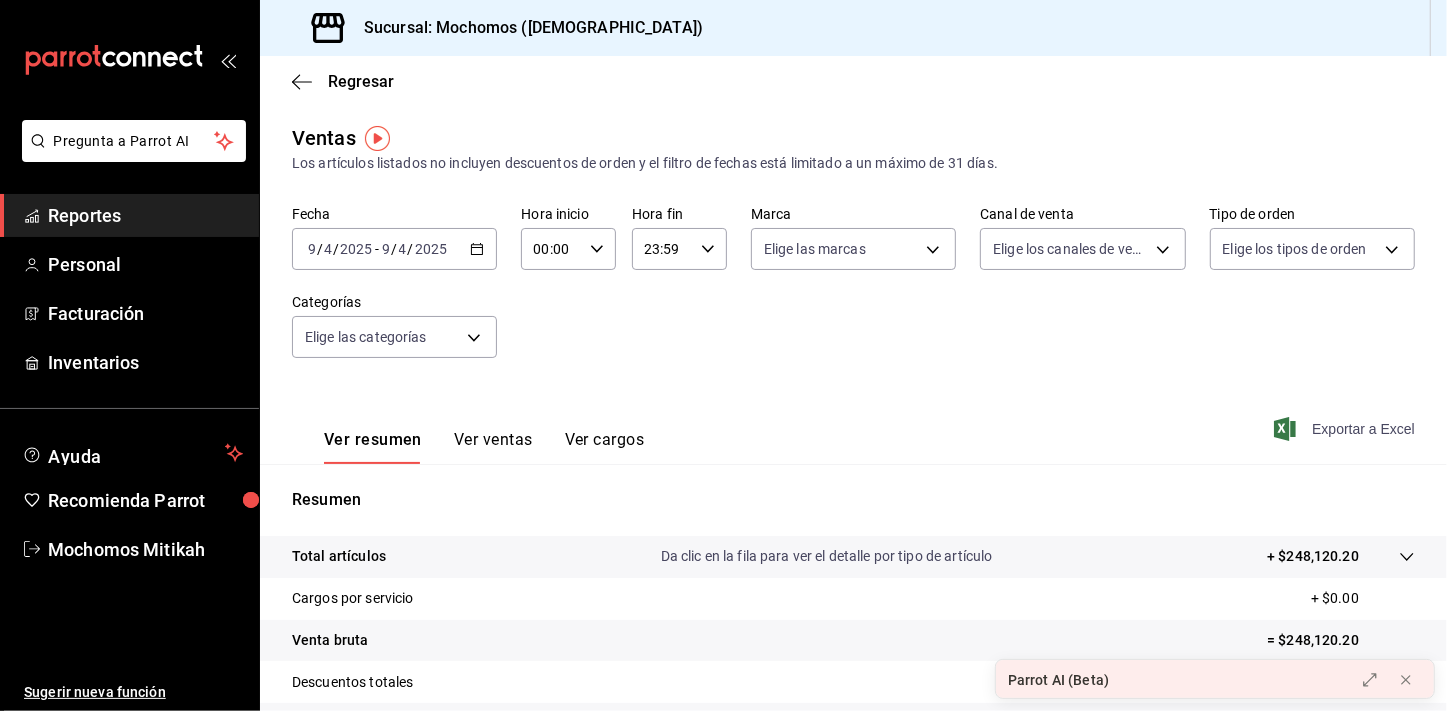 click on "Exportar a Excel" at bounding box center [1346, 429] 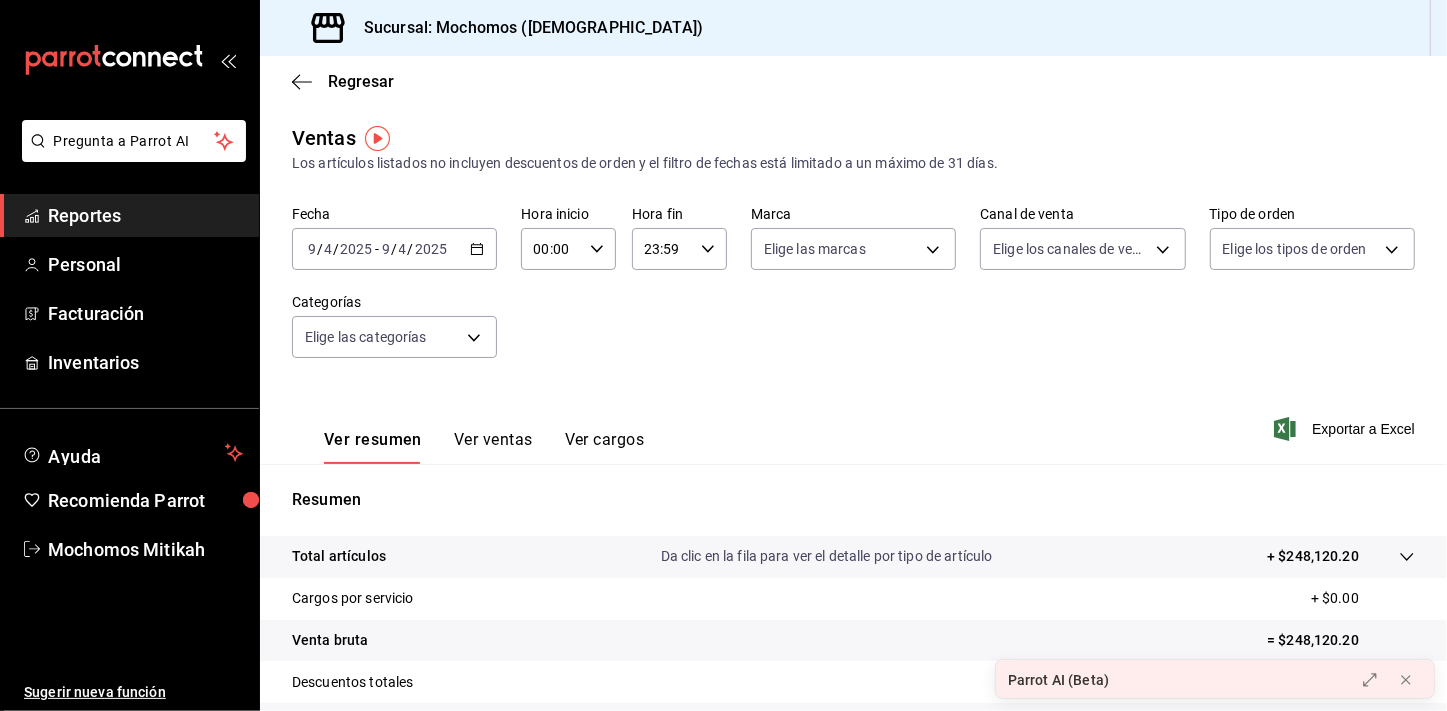 click 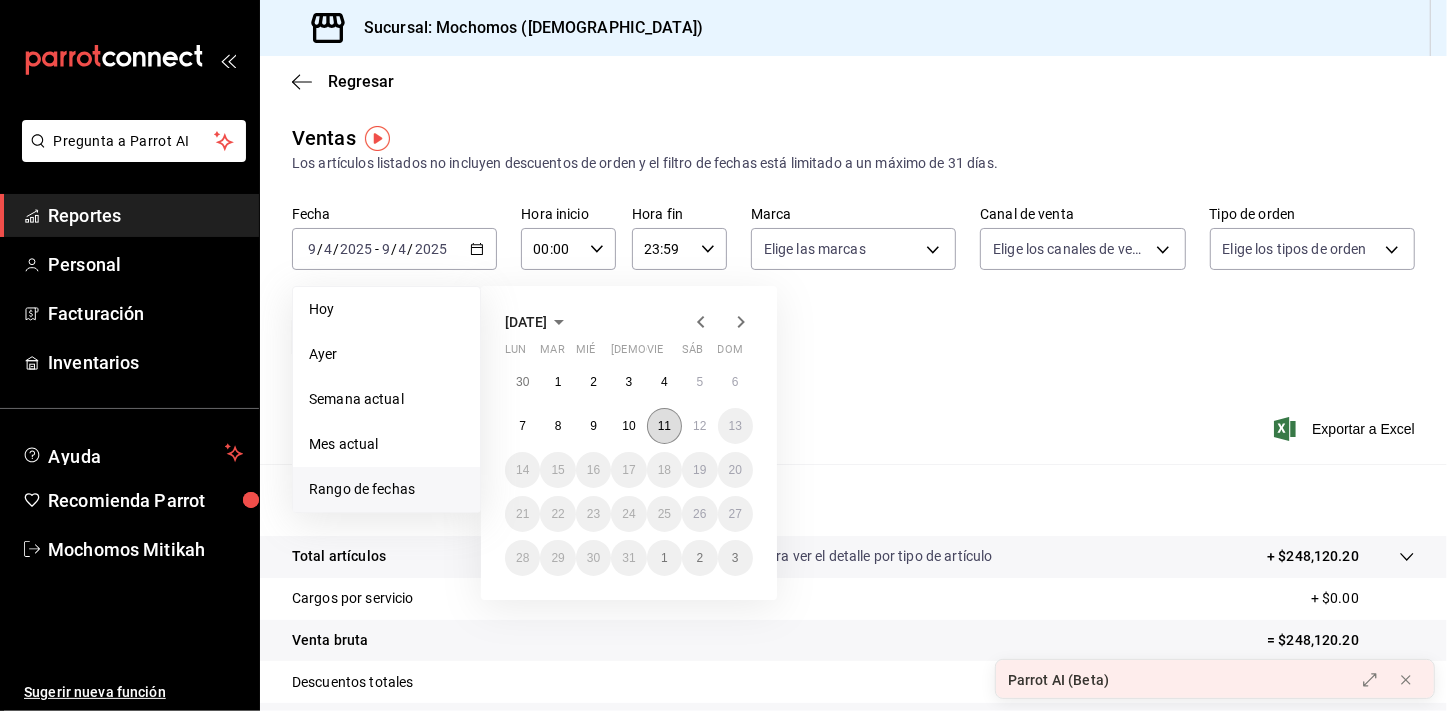 click on "11" at bounding box center (664, 426) 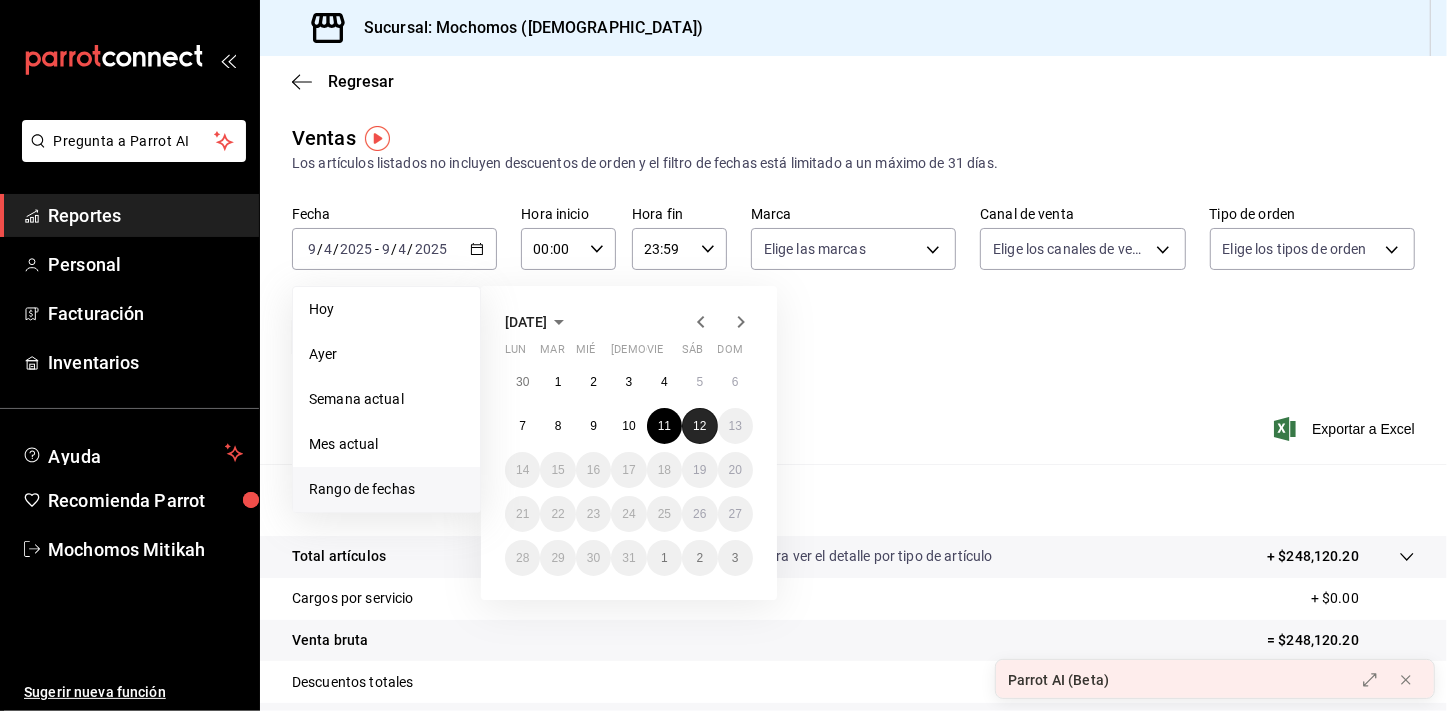 click on "12" at bounding box center (699, 426) 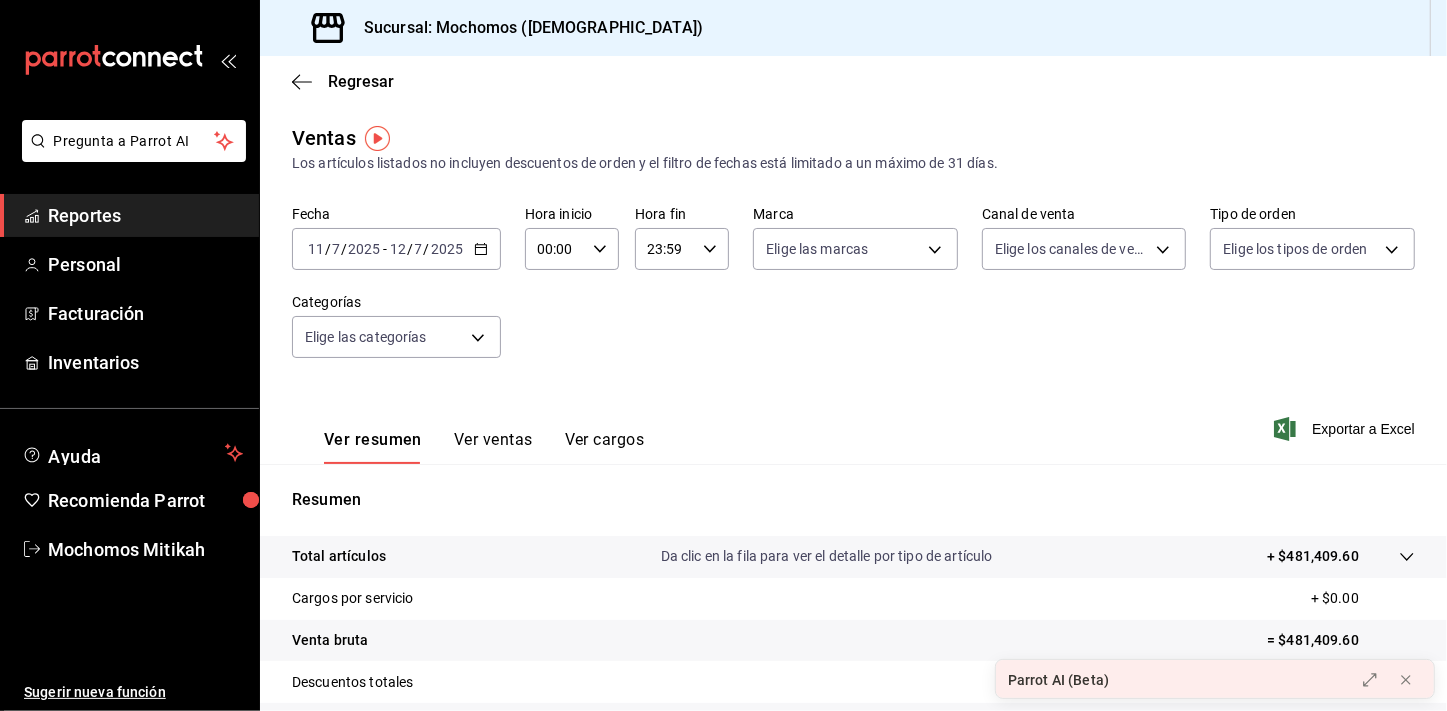 click 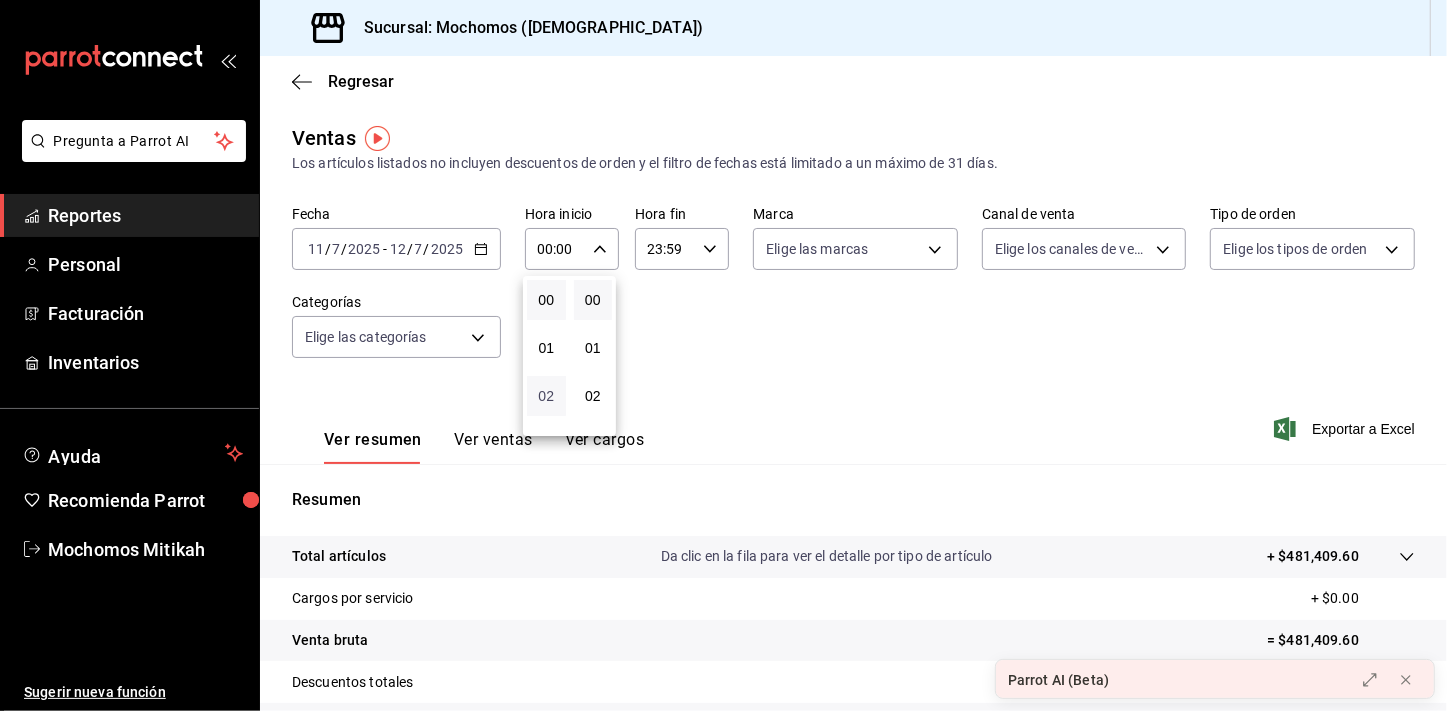 click on "02" at bounding box center (546, 396) 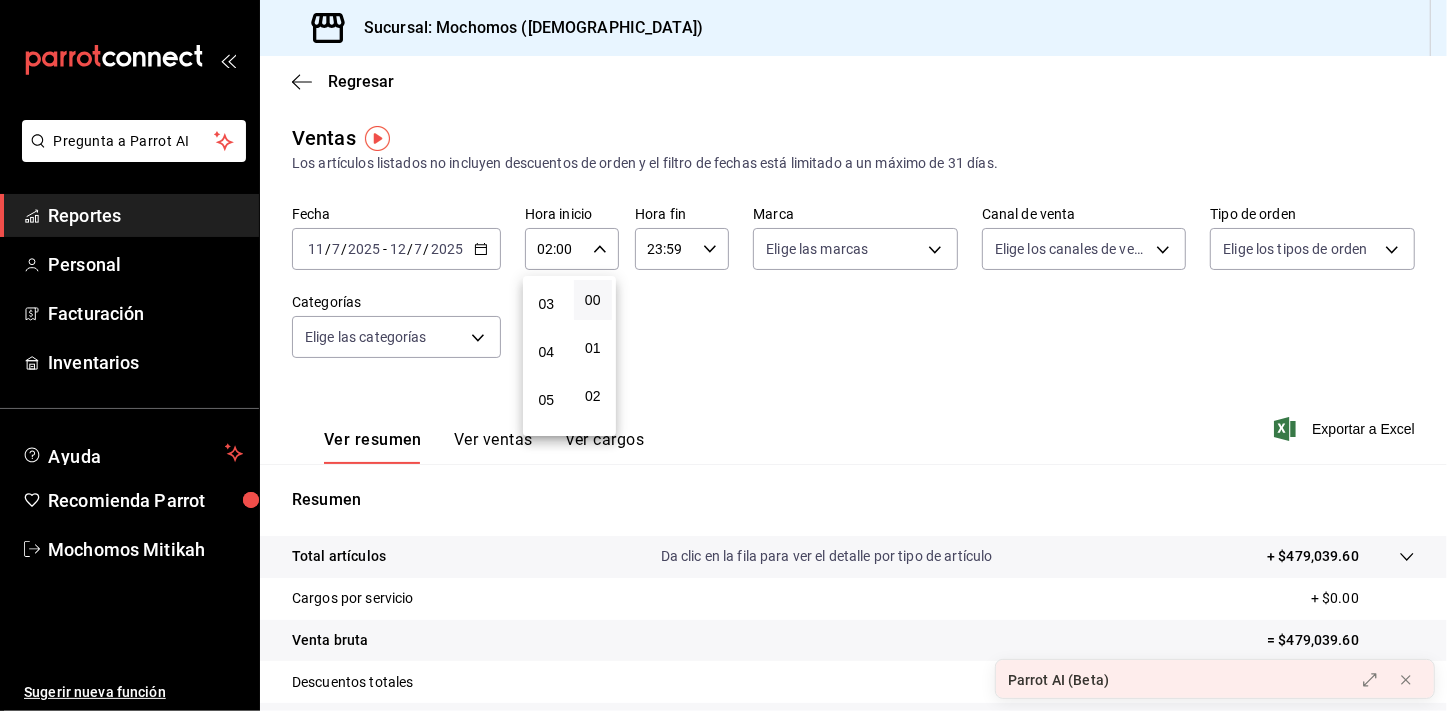 scroll, scrollTop: 145, scrollLeft: 0, axis: vertical 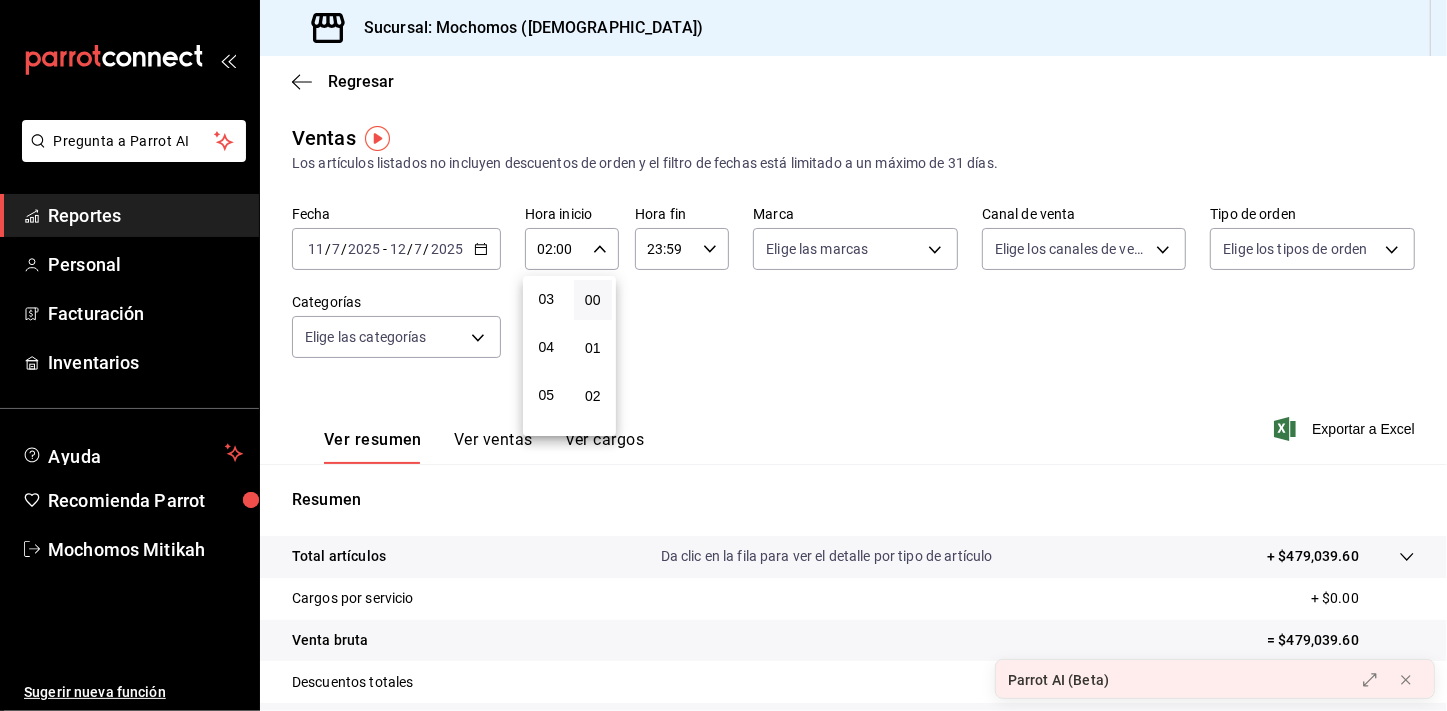 click on "05" at bounding box center (546, 395) 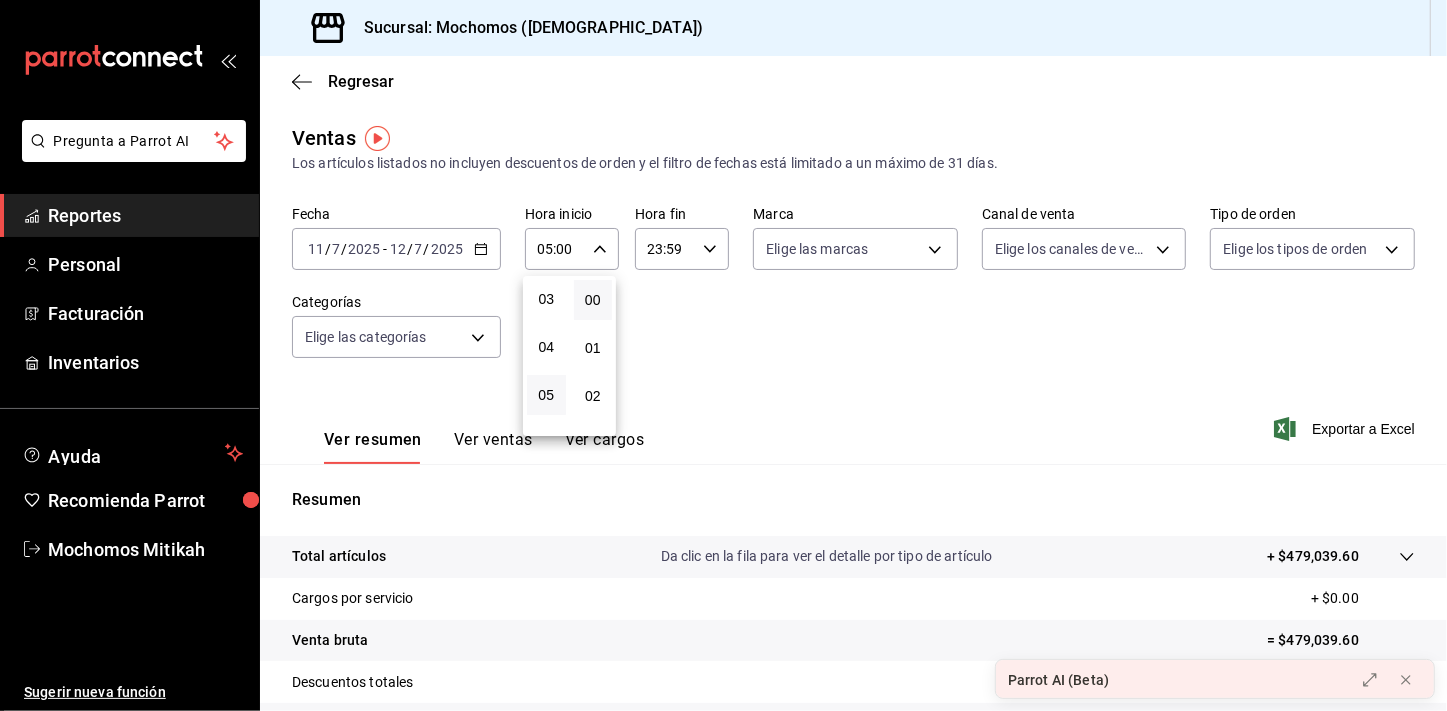 click at bounding box center [723, 355] 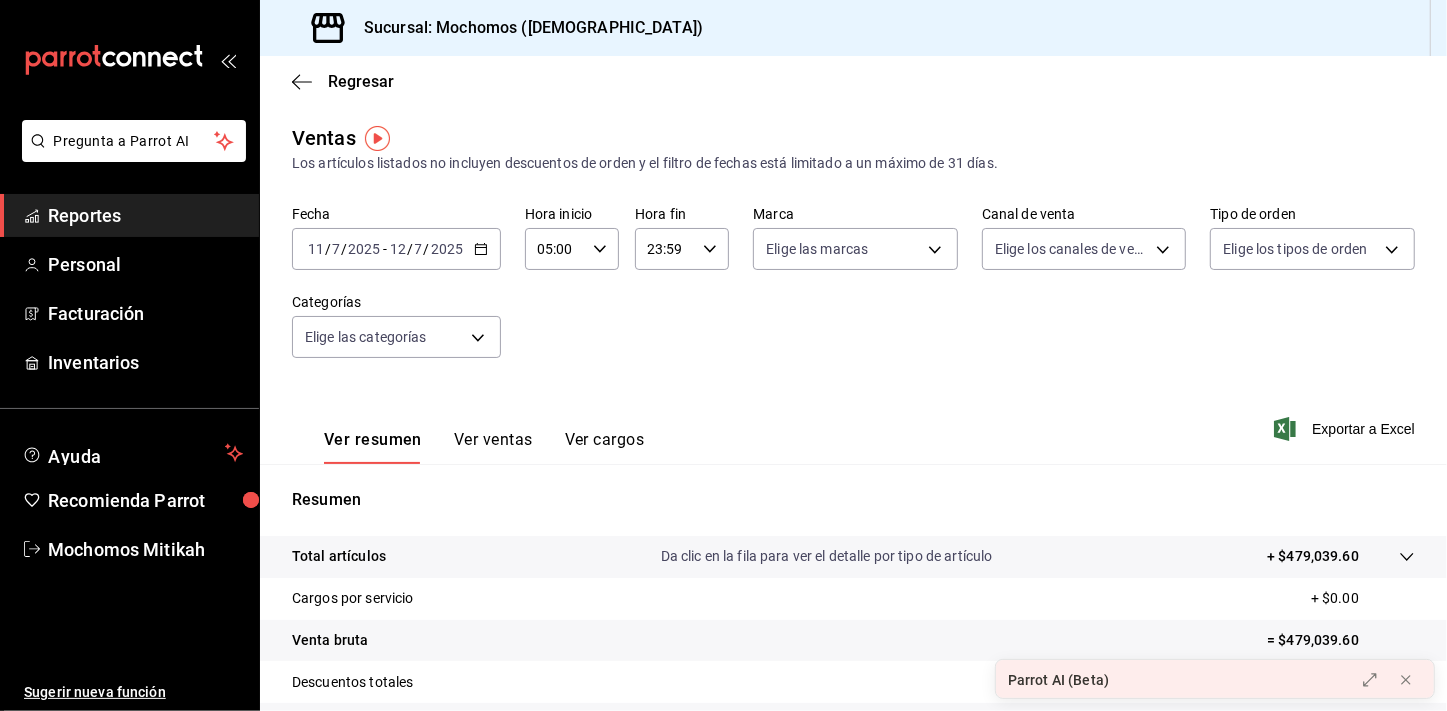 click 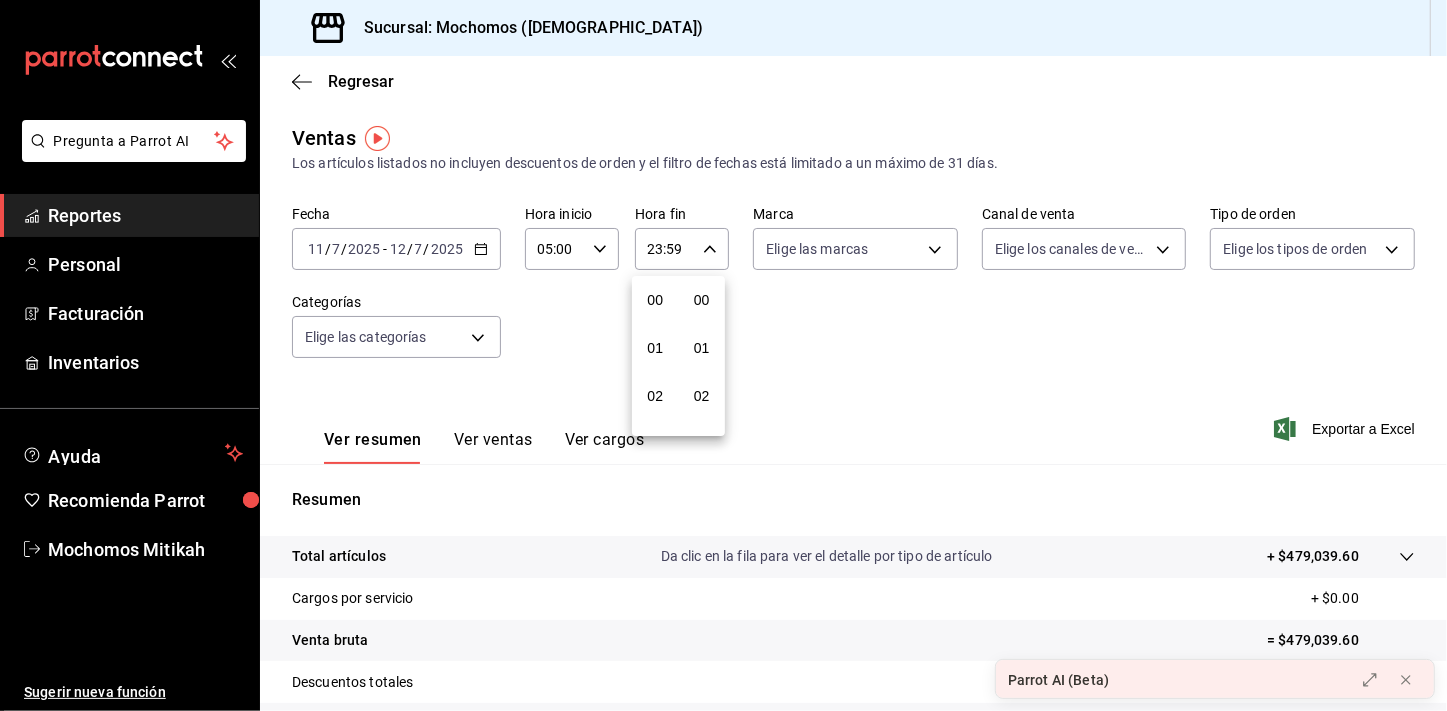 scroll, scrollTop: 1000, scrollLeft: 0, axis: vertical 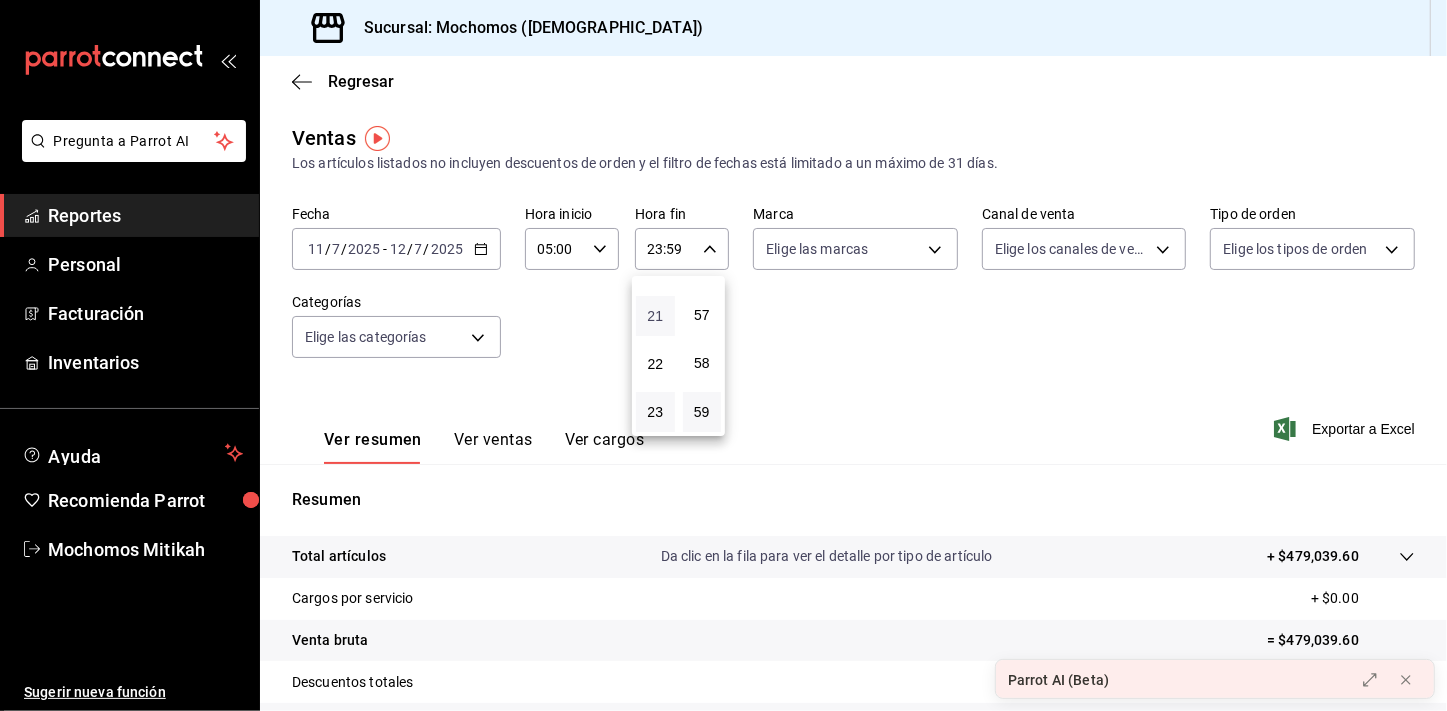 click on "21" at bounding box center (655, 316) 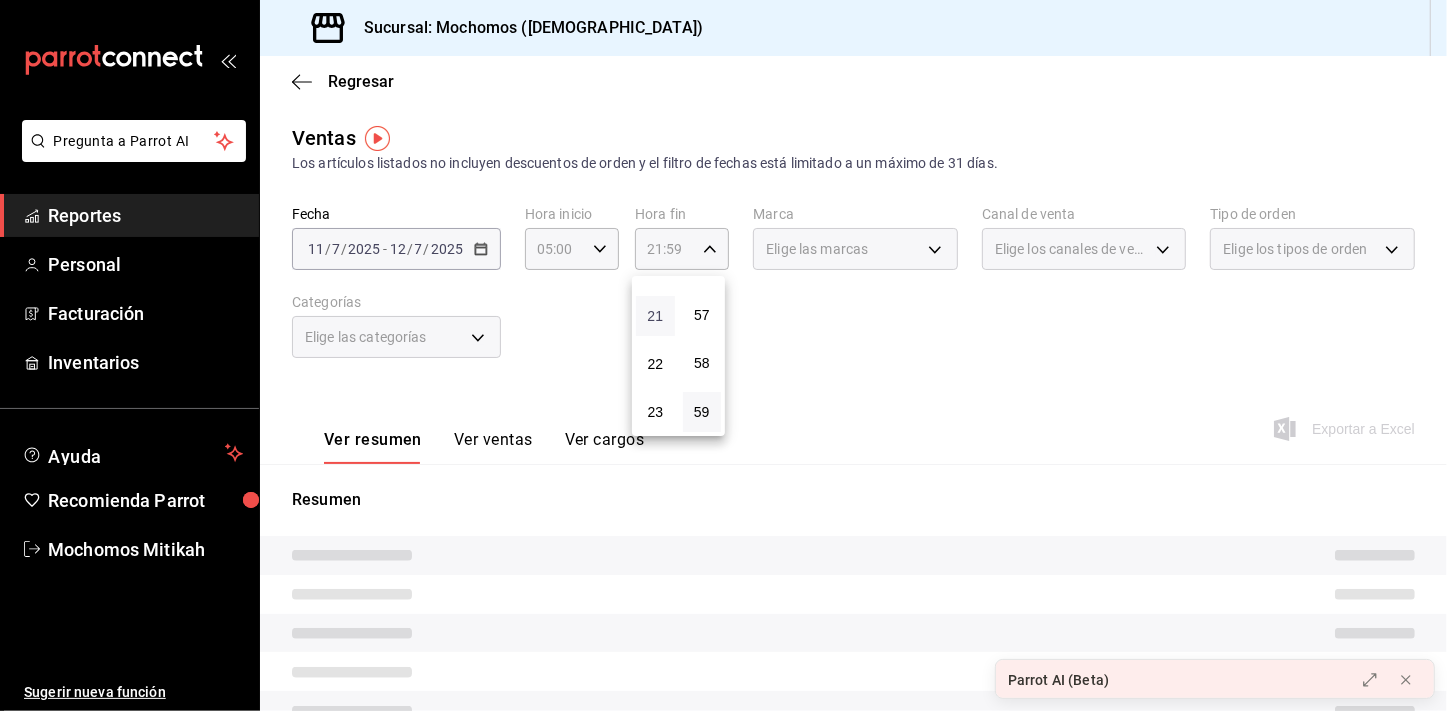 type 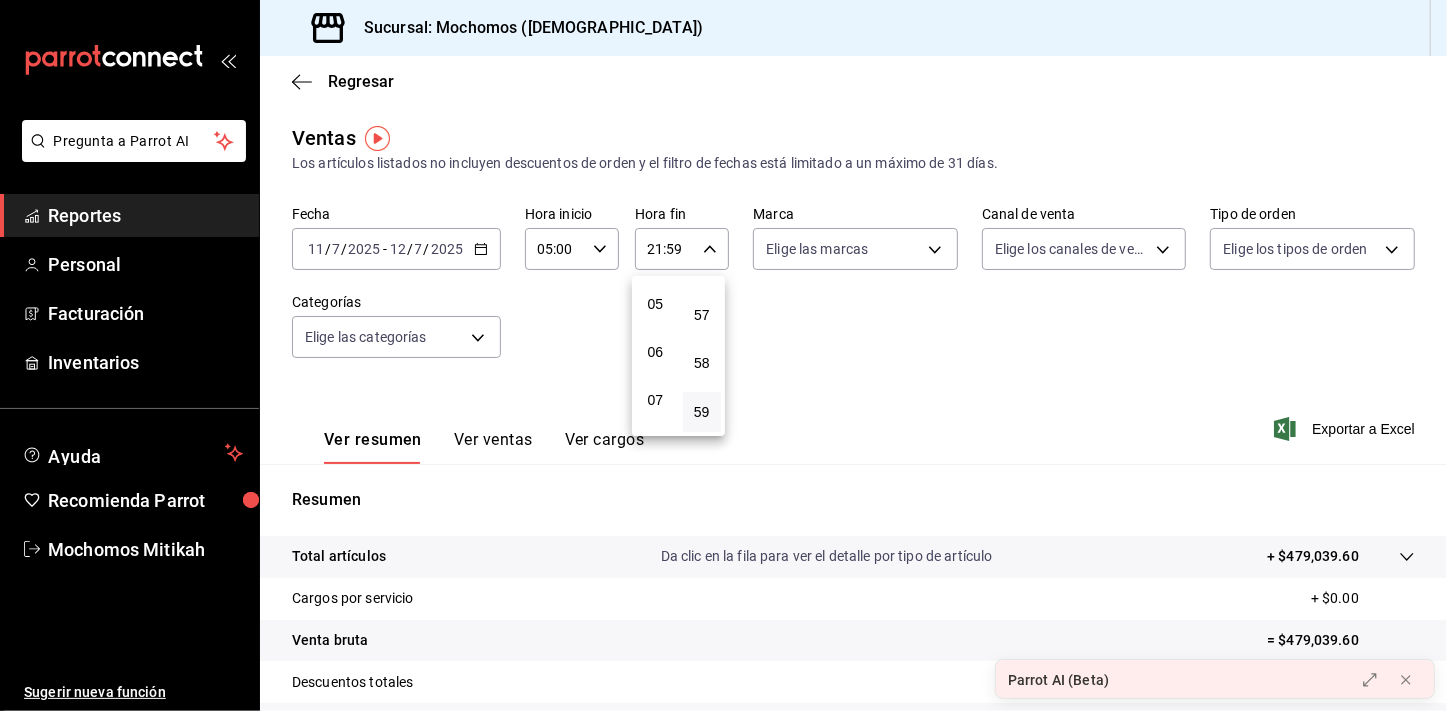 scroll, scrollTop: 200, scrollLeft: 0, axis: vertical 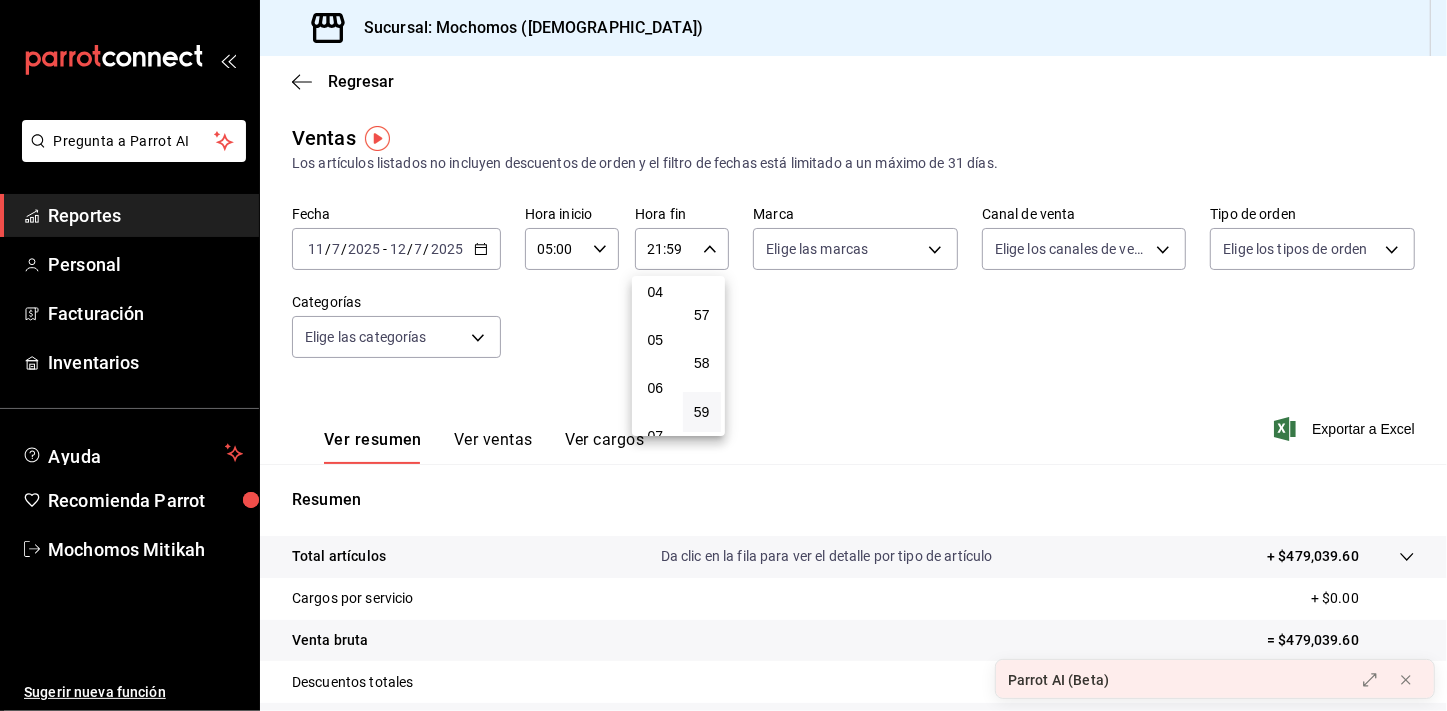 click on "04" at bounding box center [655, 292] 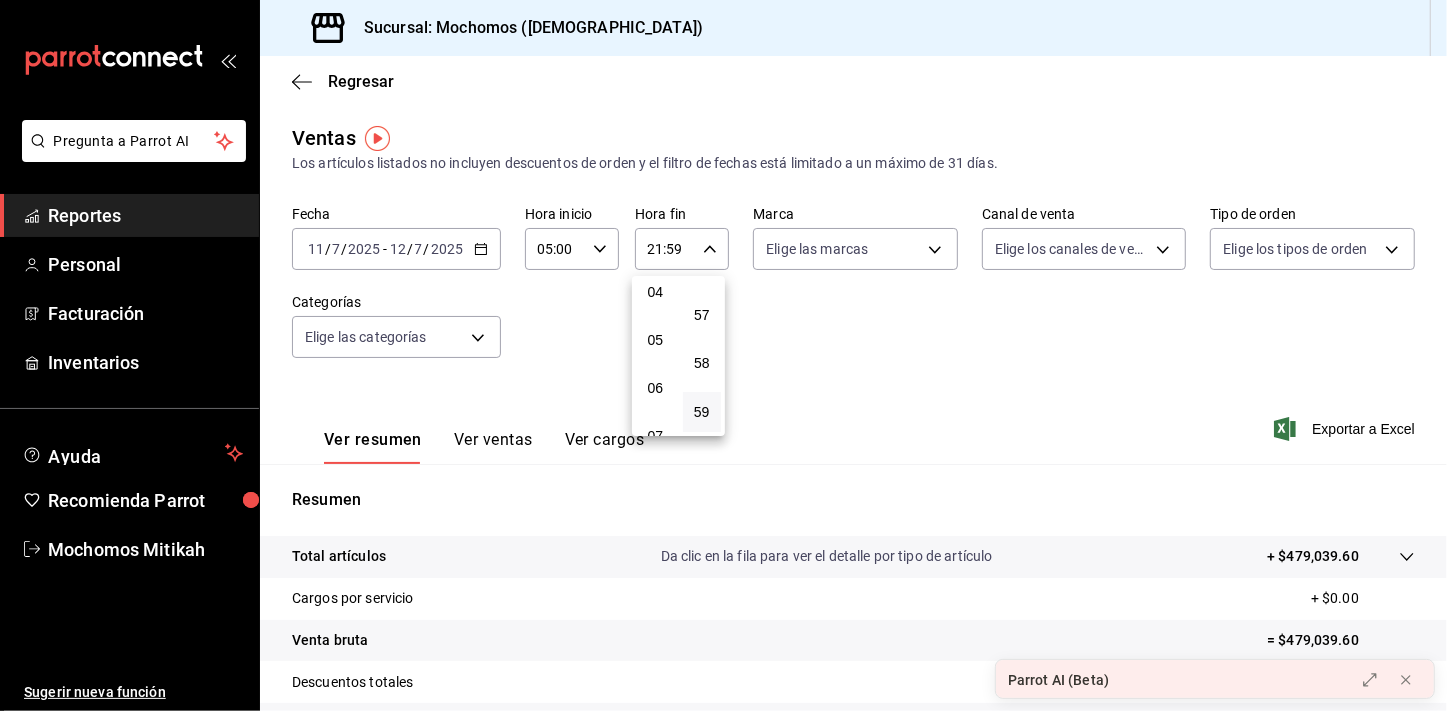 type on "04:59" 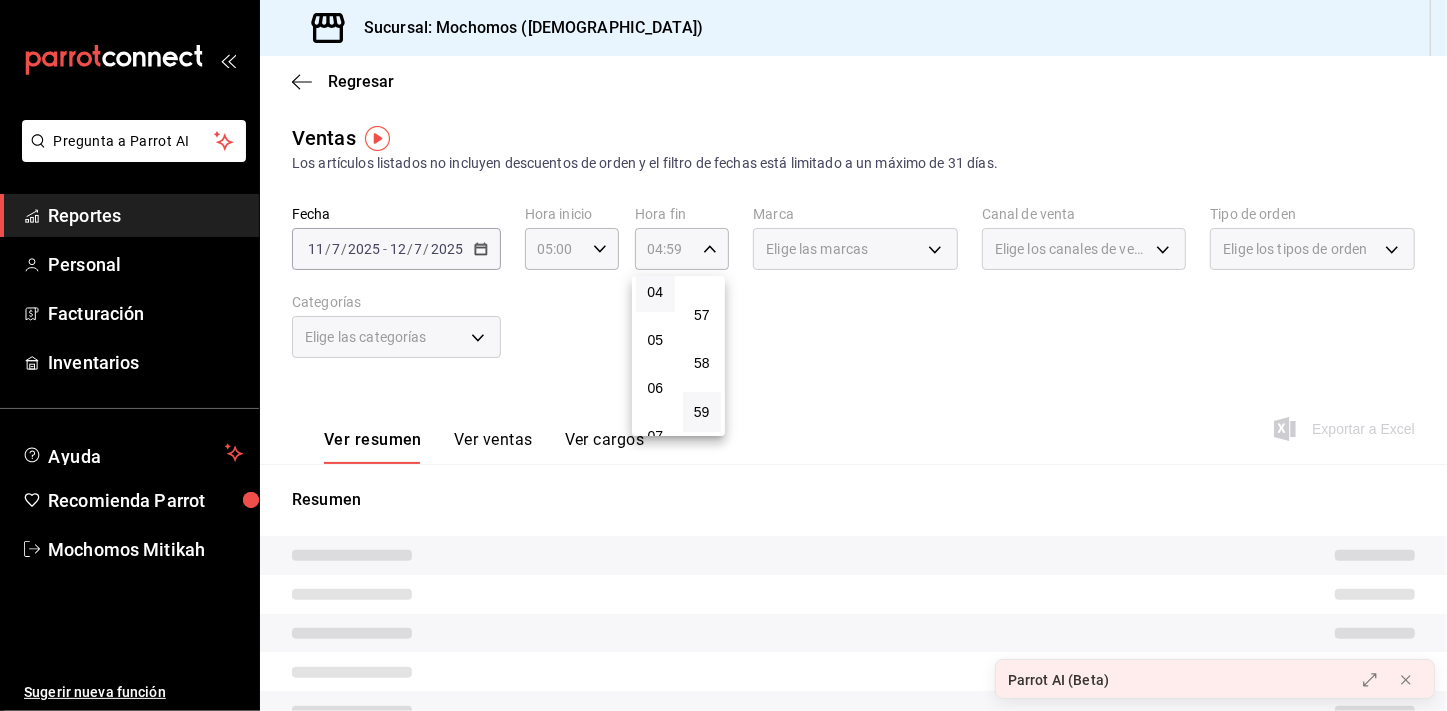 click at bounding box center (723, 355) 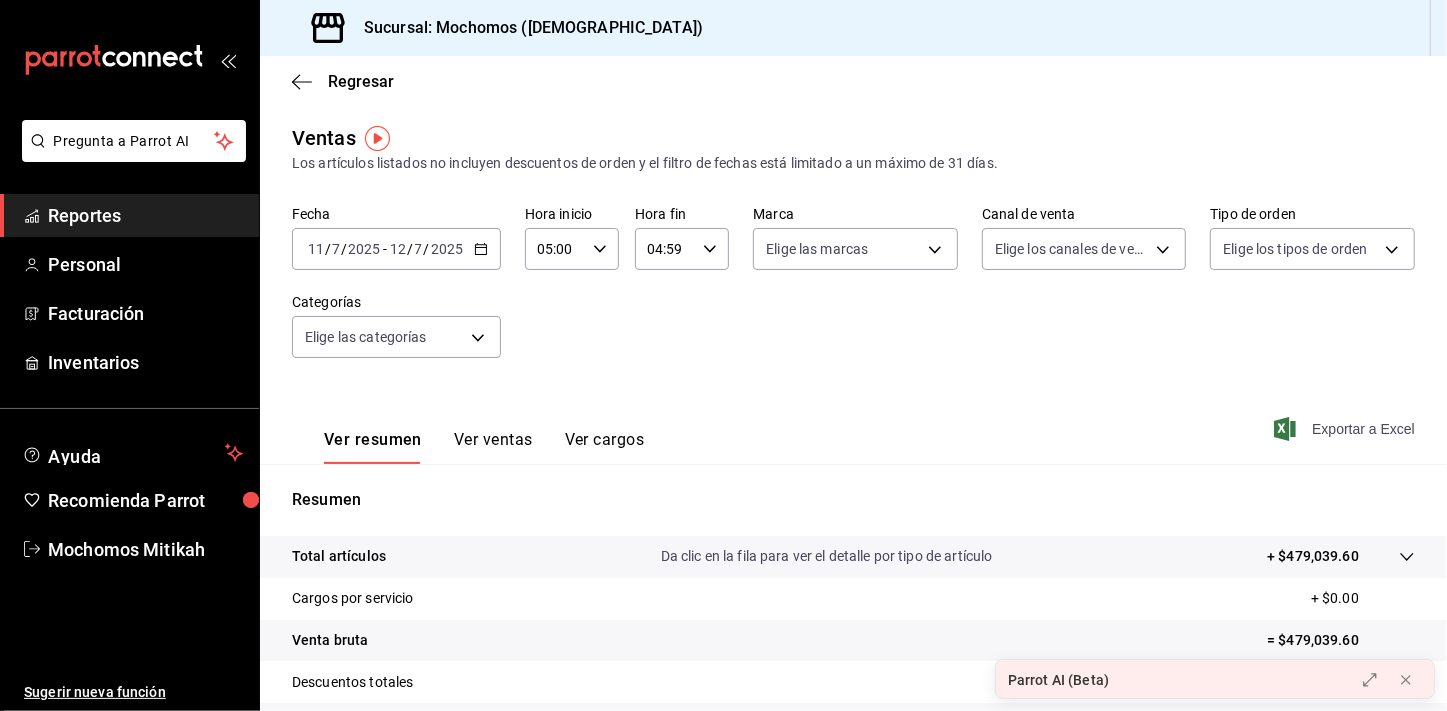 click on "Exportar a Excel" at bounding box center (1346, 429) 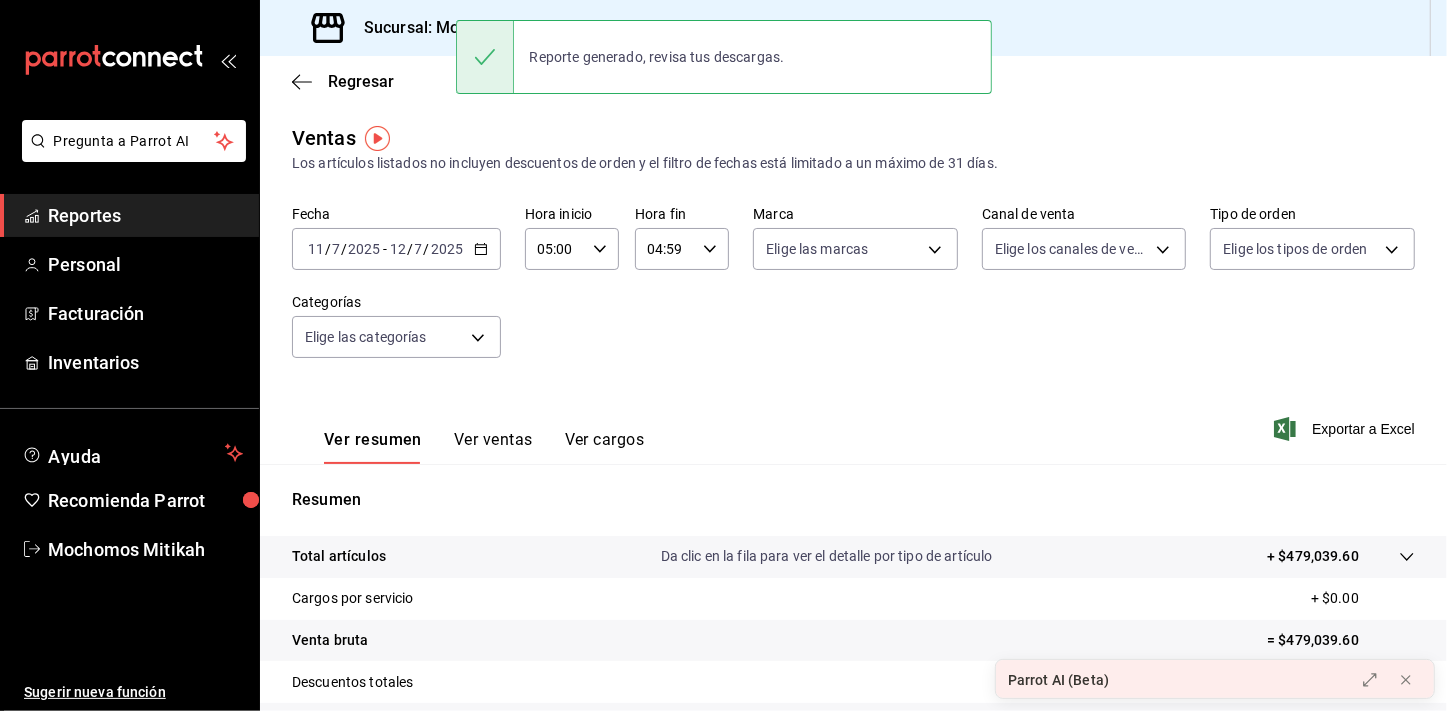click on "Ventas Los artículos listados no incluyen descuentos de orden y el filtro de fechas está limitado a un máximo de 31 días." at bounding box center (853, 148) 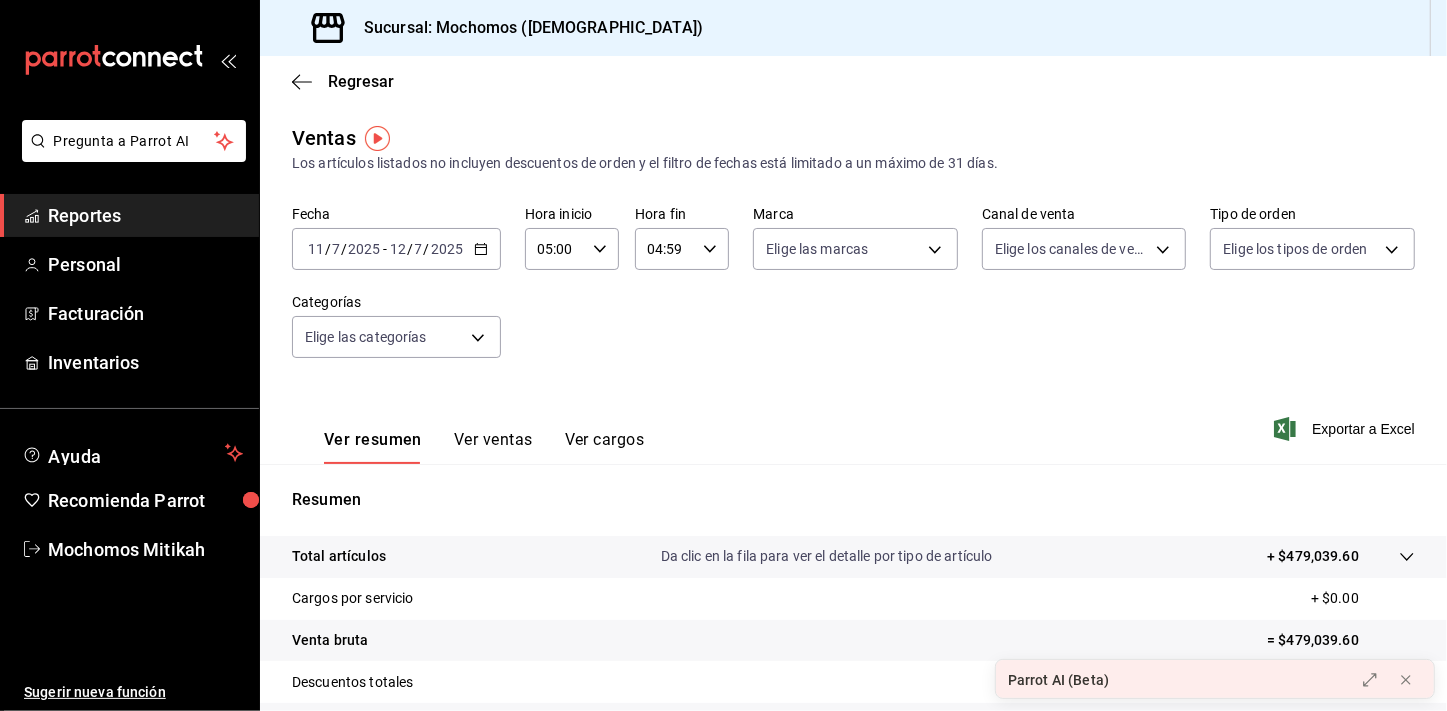 click on "Reportes" at bounding box center (145, 215) 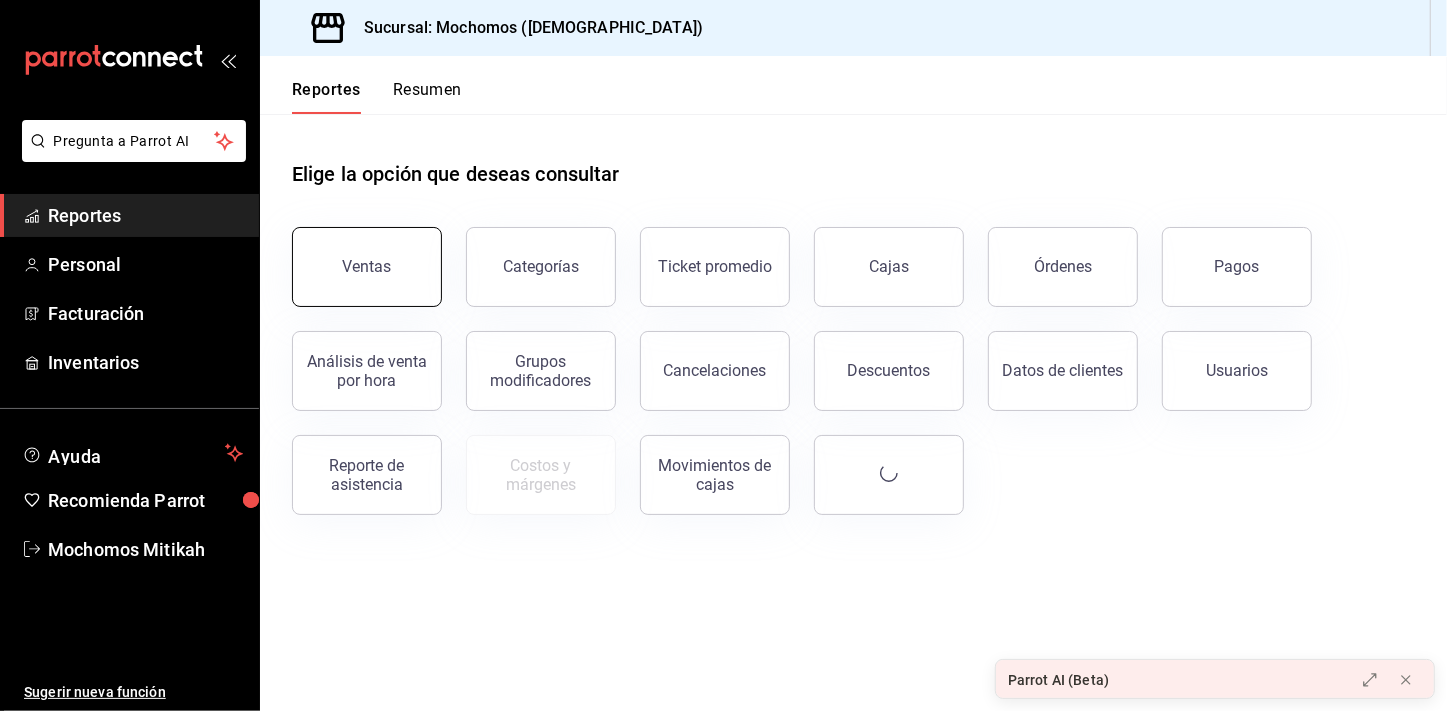 click on "Ventas" at bounding box center [367, 267] 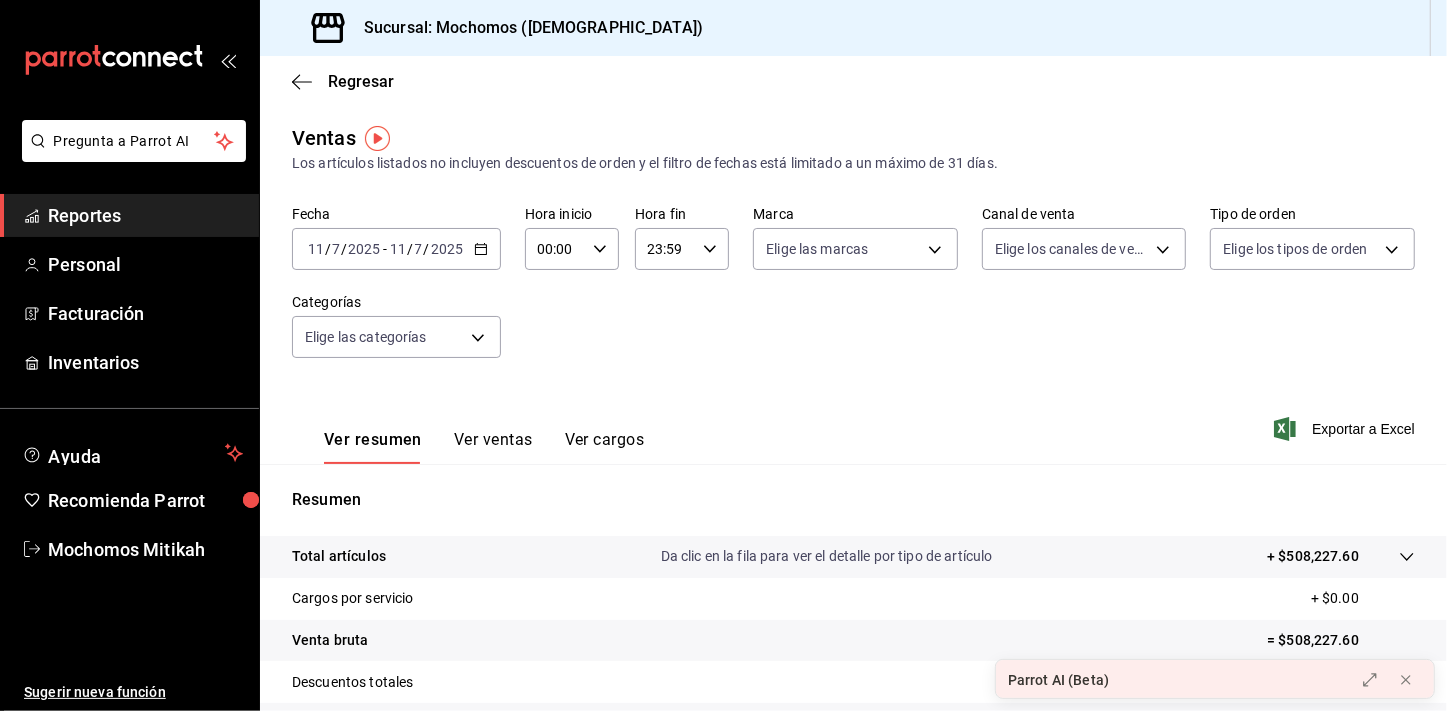 click 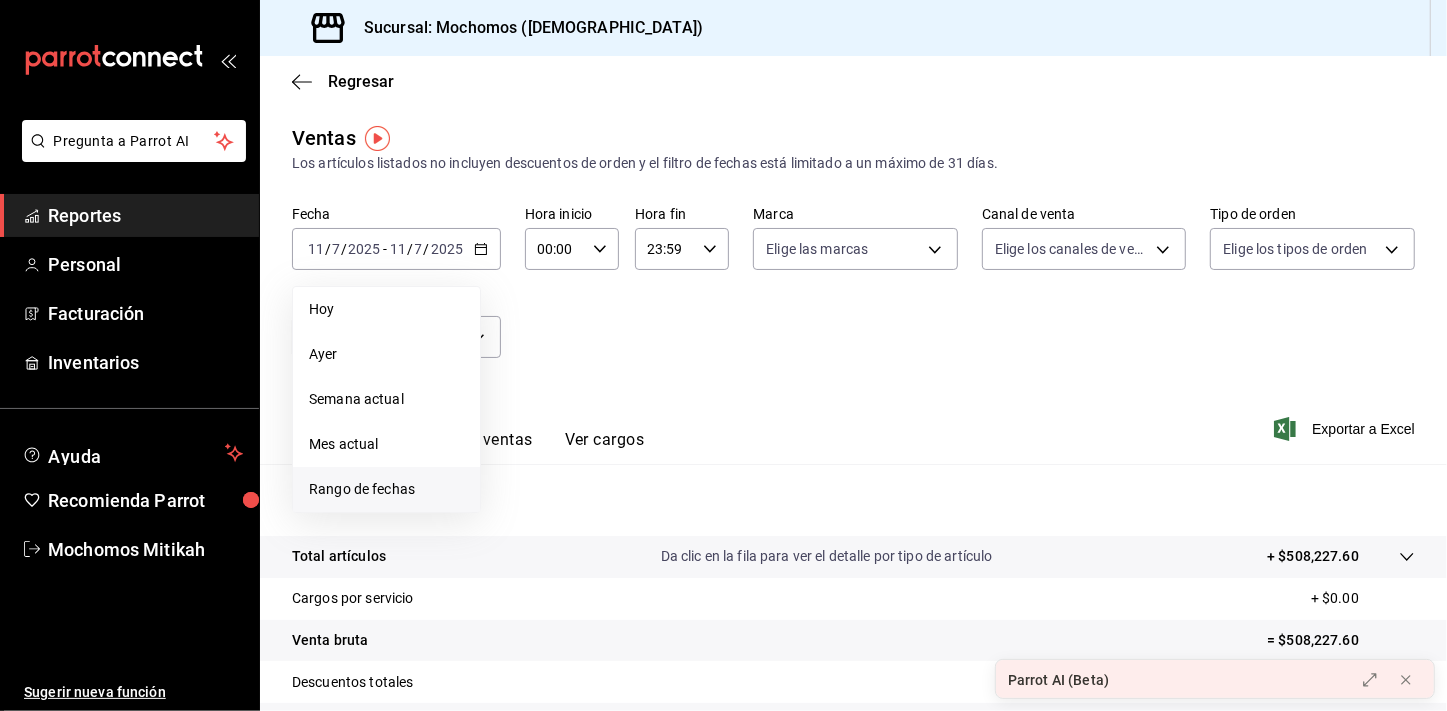 click on "Rango de fechas" at bounding box center (386, 489) 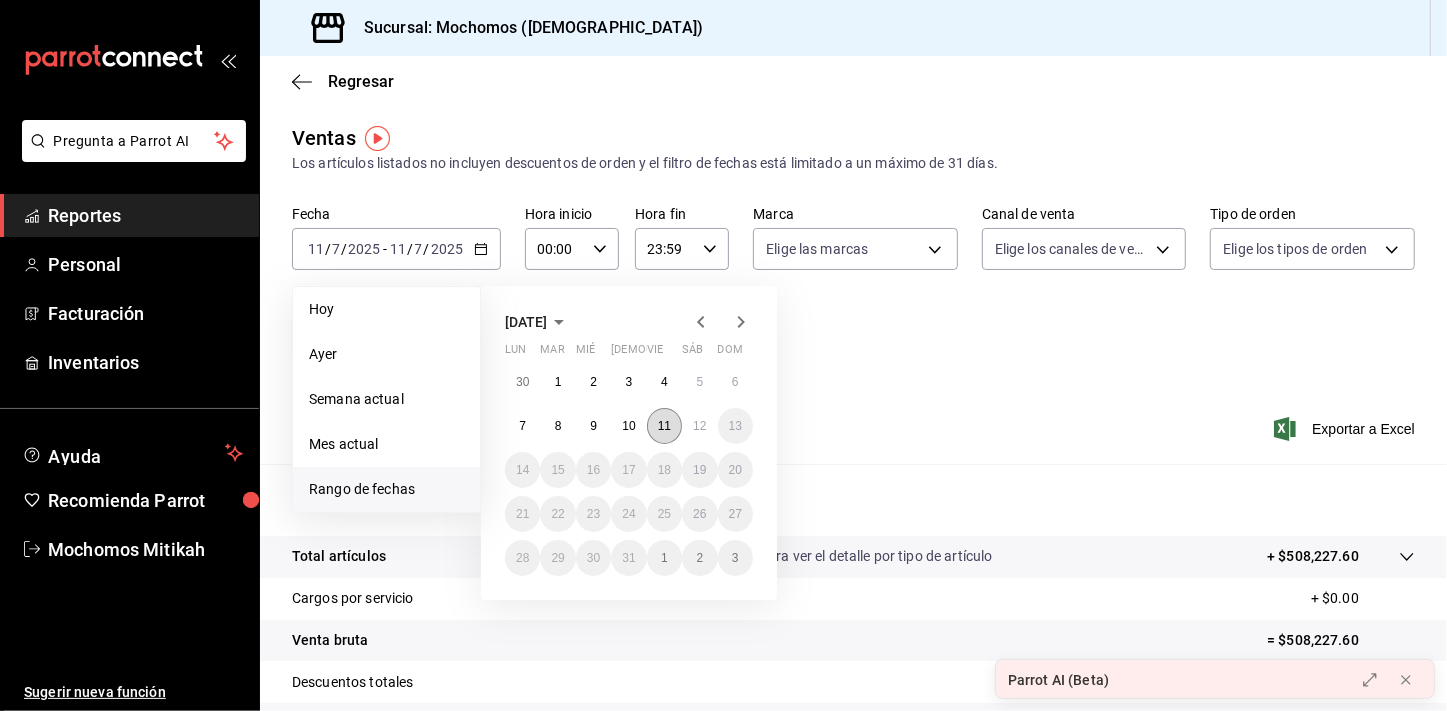 drag, startPoint x: 659, startPoint y: 420, endPoint x: 673, endPoint y: 423, distance: 14.3178215 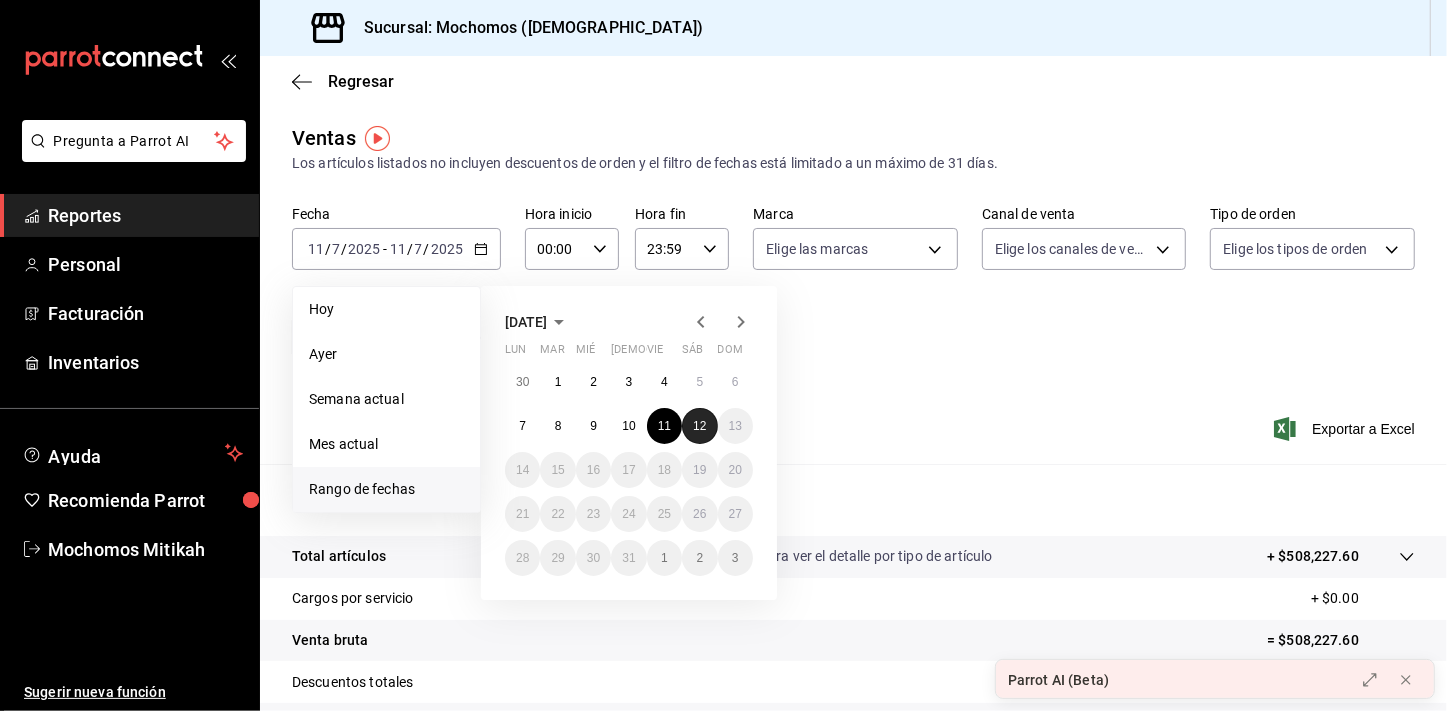 click on "12" at bounding box center (699, 426) 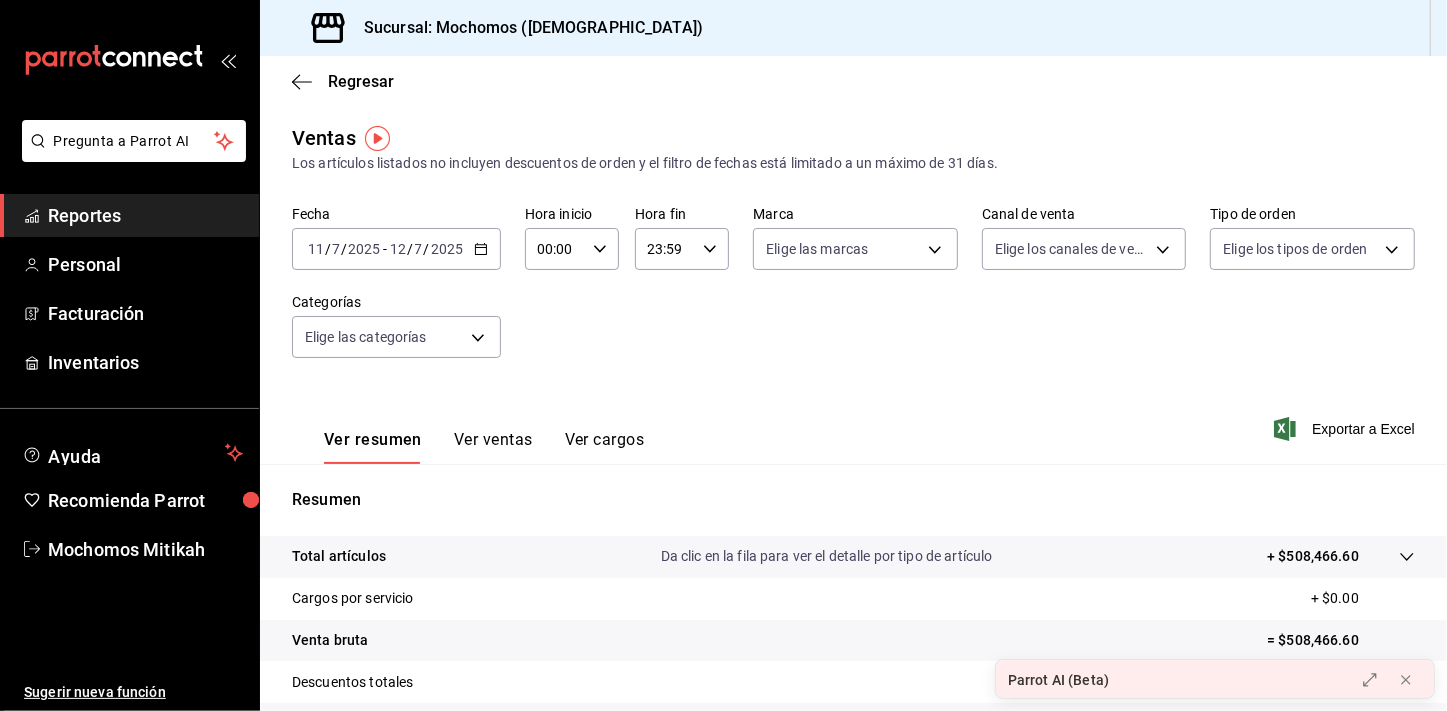 click on "00:00 Hora inicio" at bounding box center [572, 249] 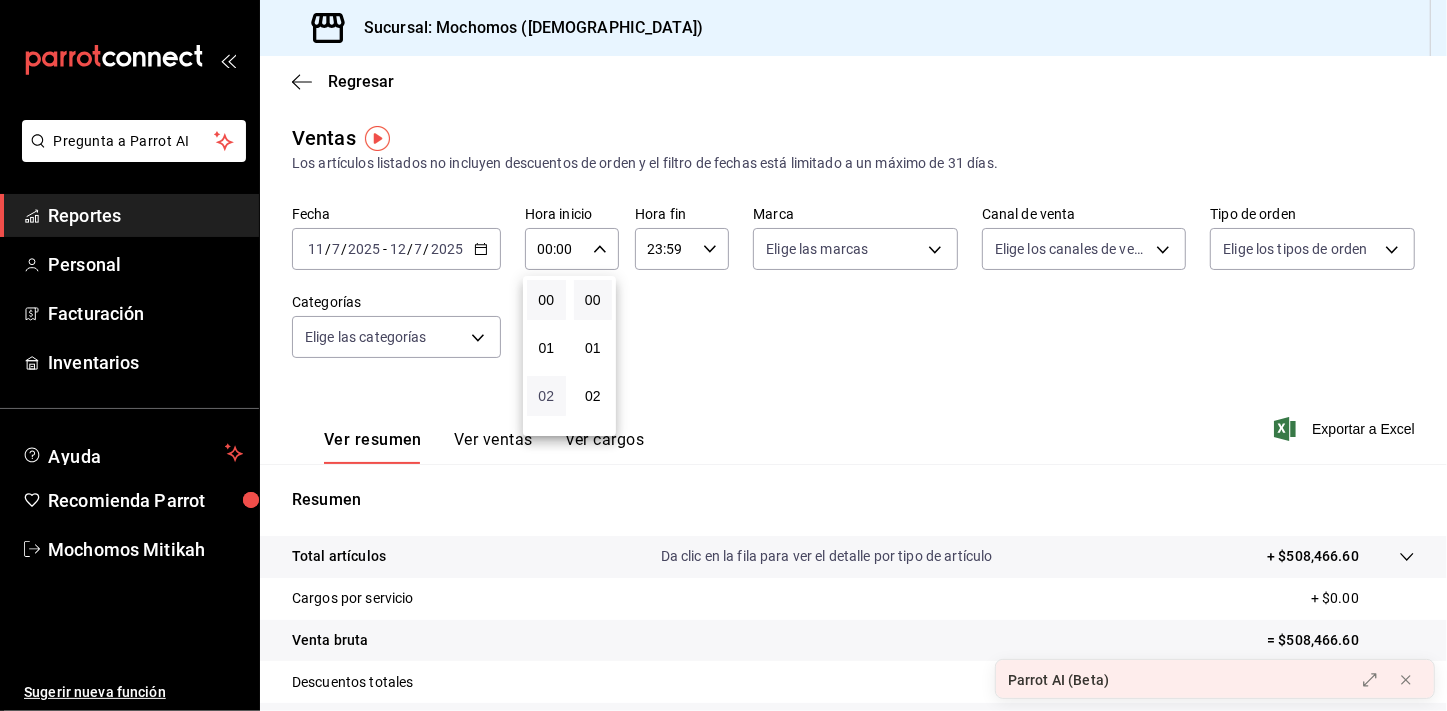 click on "02" at bounding box center (546, 396) 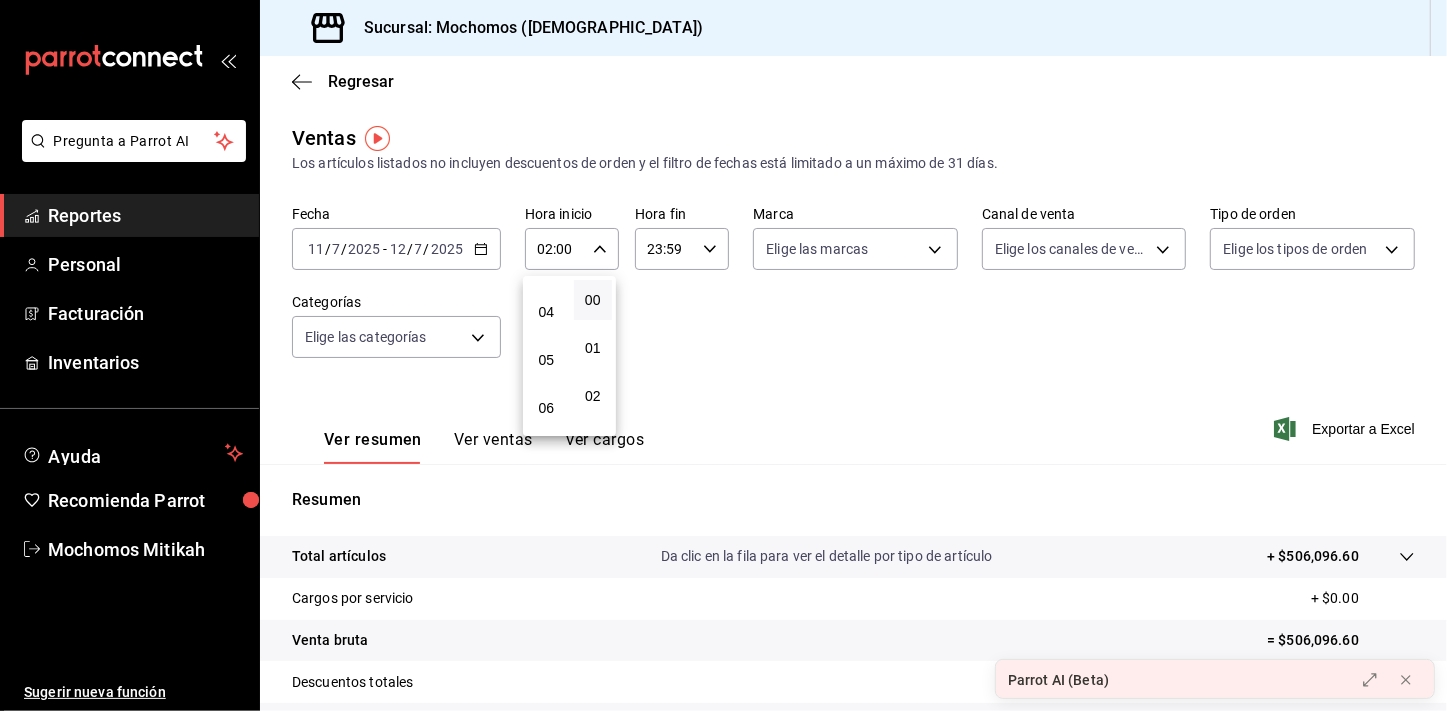 scroll, scrollTop: 181, scrollLeft: 0, axis: vertical 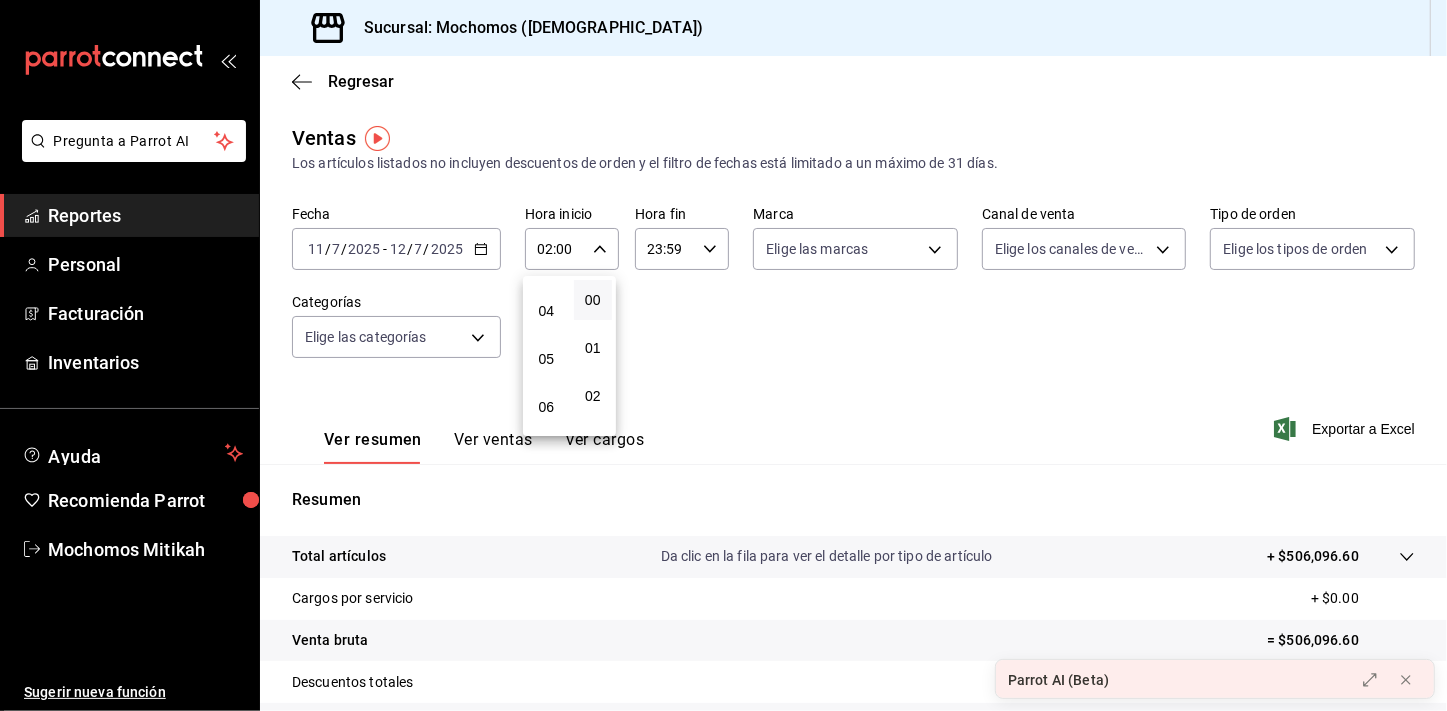 drag, startPoint x: 541, startPoint y: 361, endPoint x: 686, endPoint y: 320, distance: 150.6851 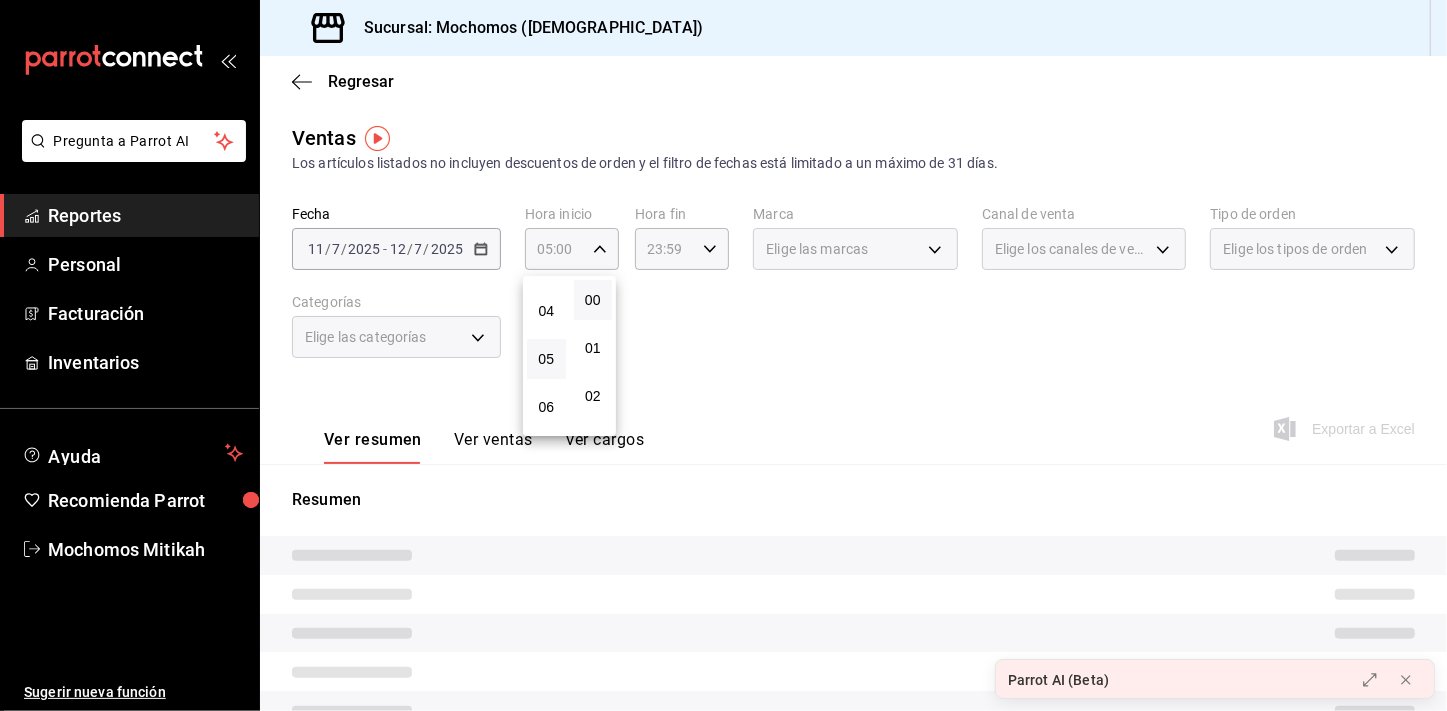 click at bounding box center [723, 355] 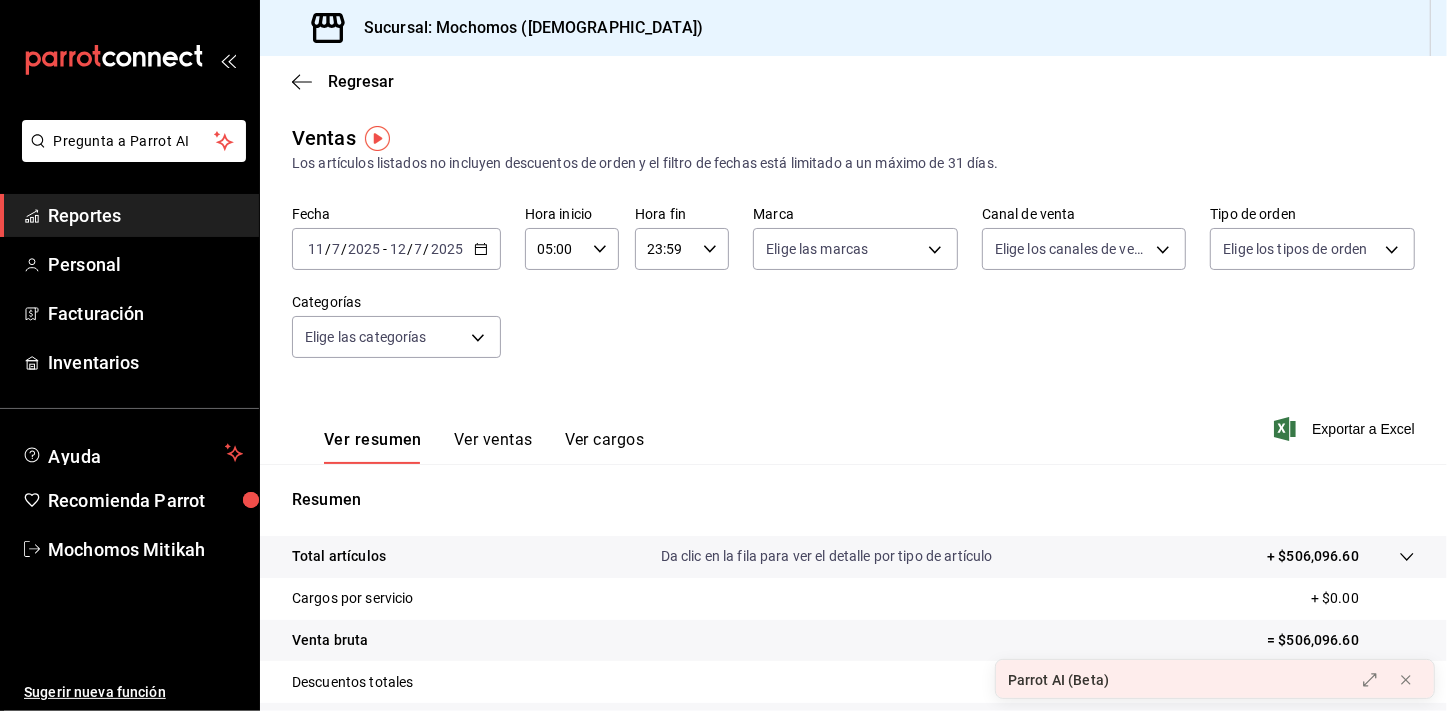 click 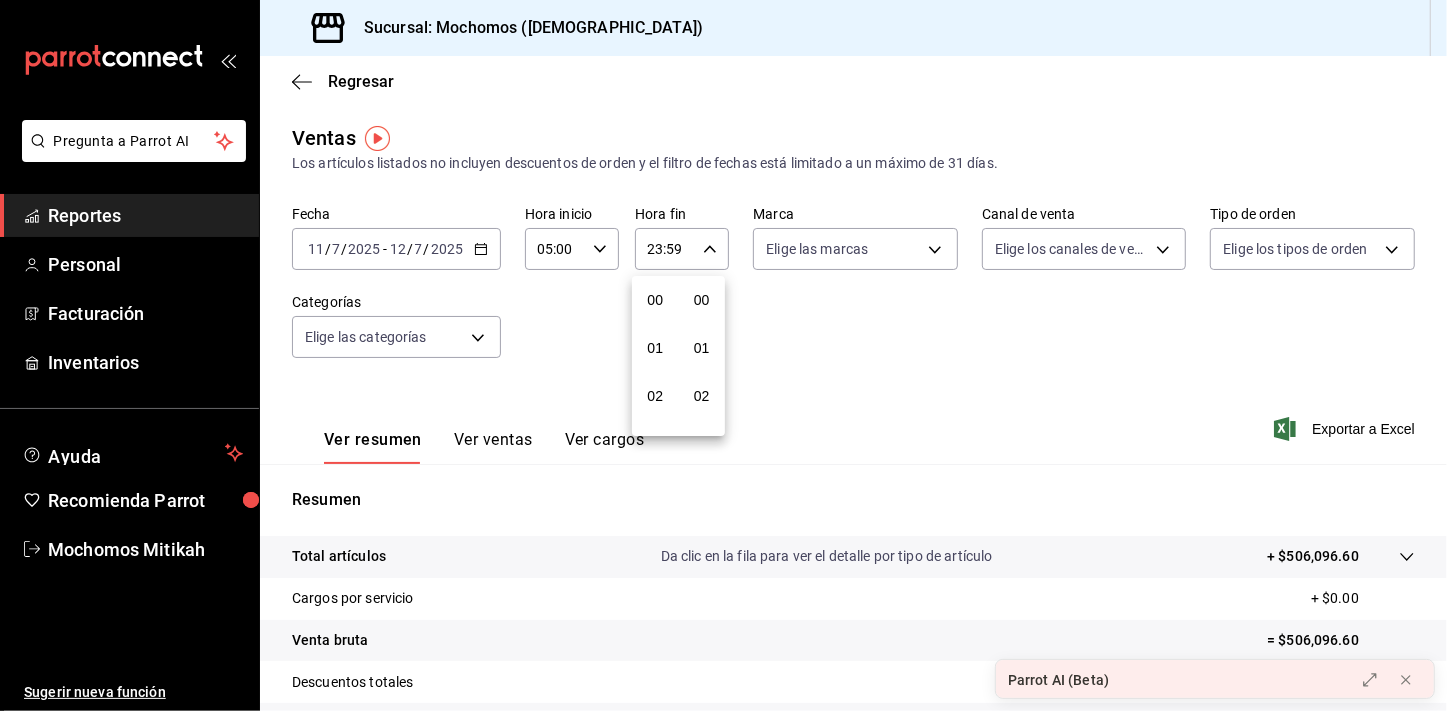 scroll, scrollTop: 1000, scrollLeft: 0, axis: vertical 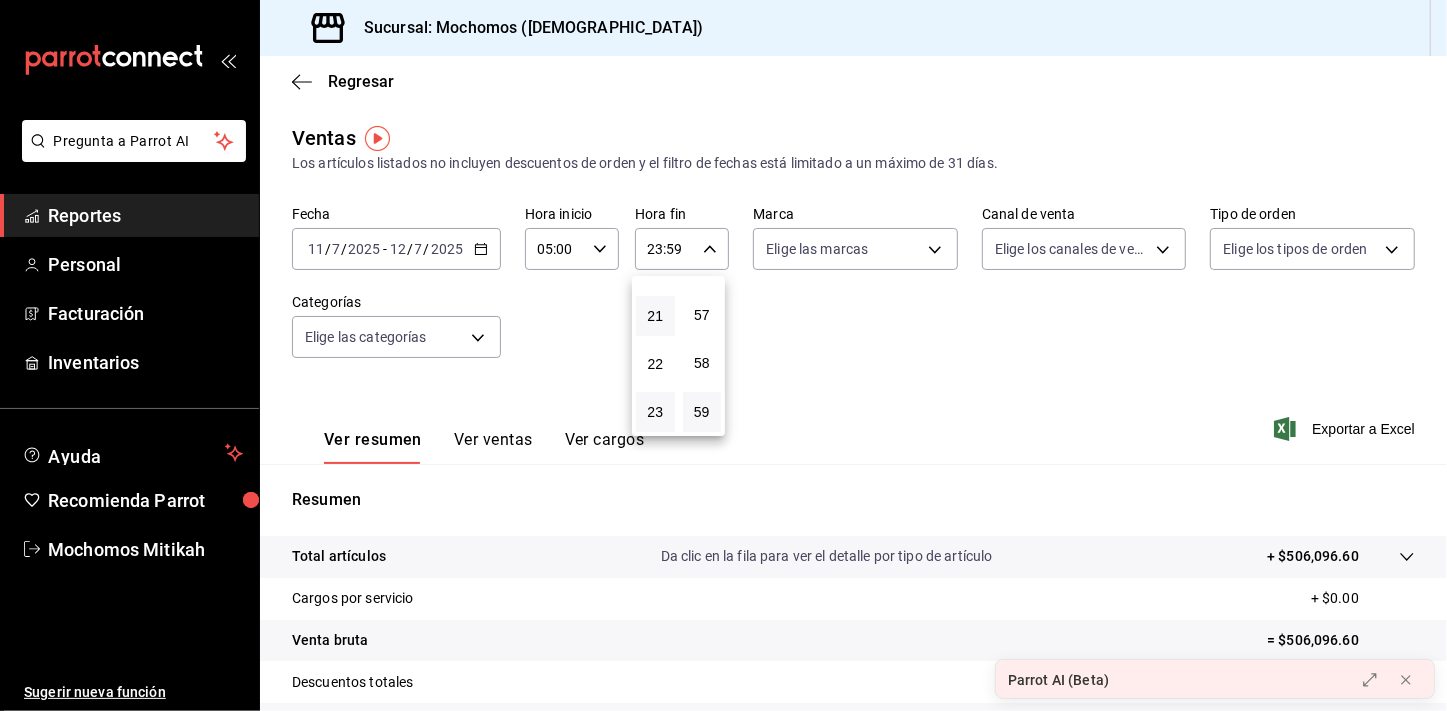 click on "21" at bounding box center [655, 316] 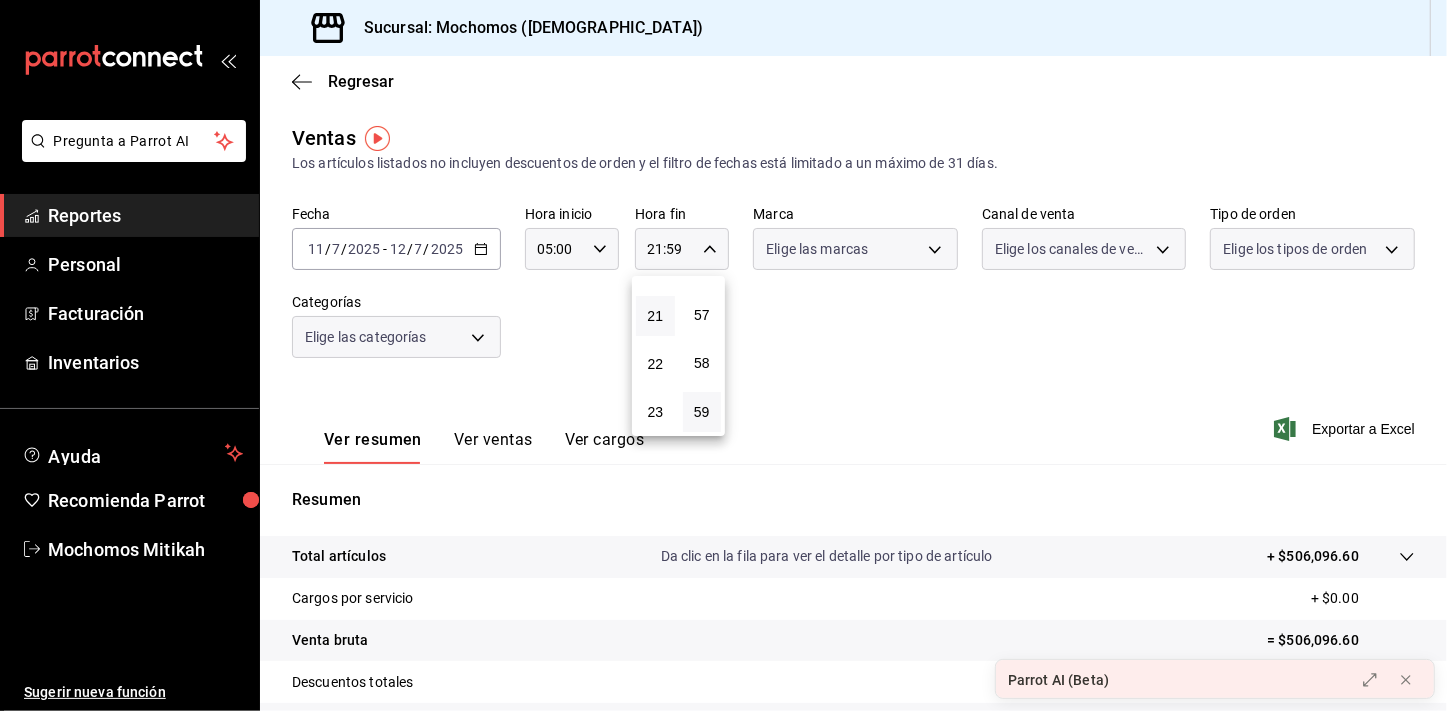 type 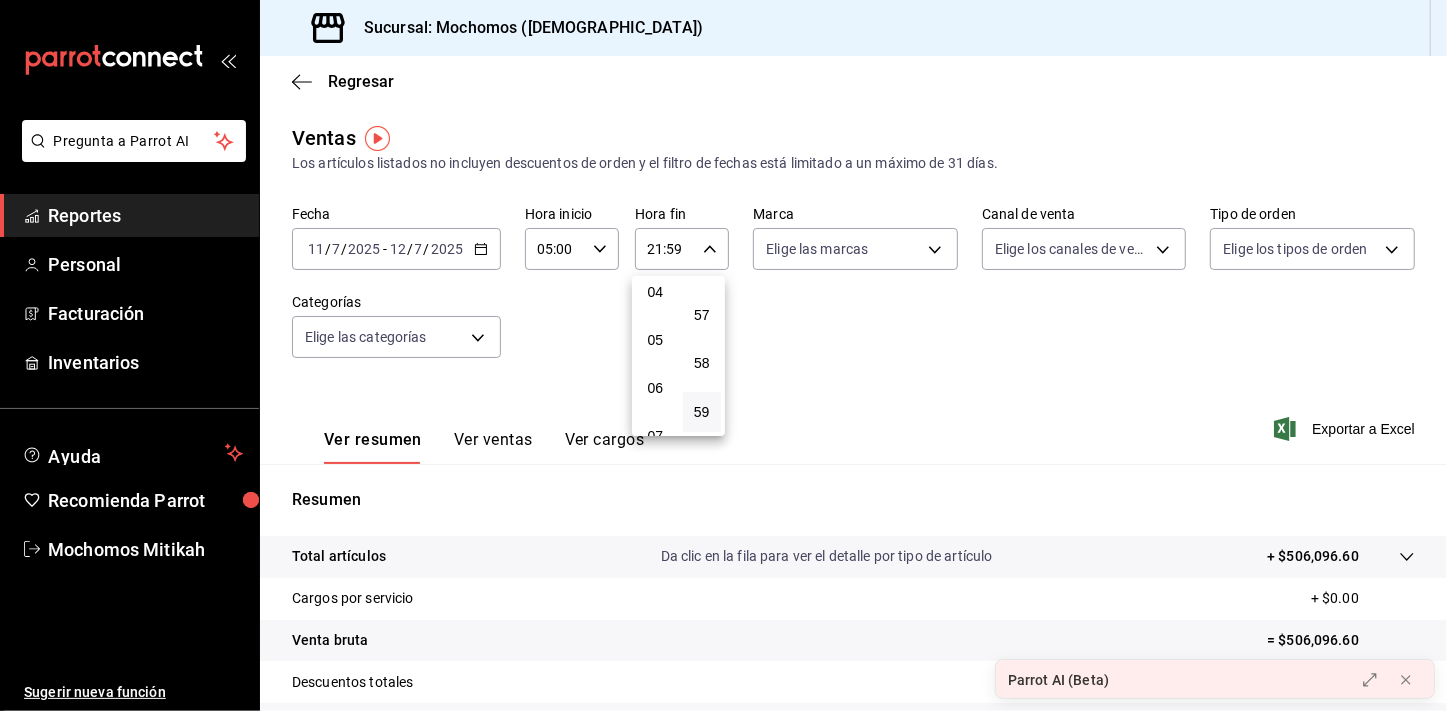scroll, scrollTop: 163, scrollLeft: 0, axis: vertical 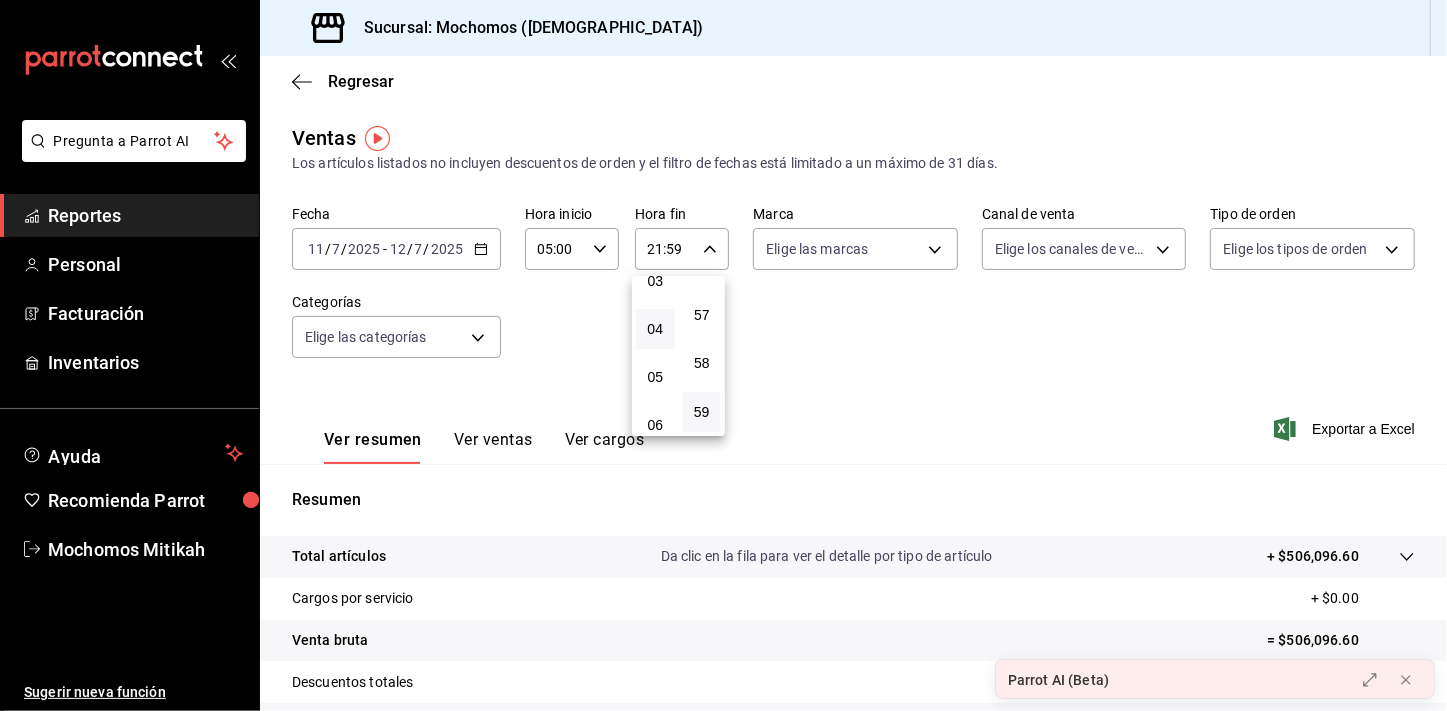 click on "04" at bounding box center (655, 329) 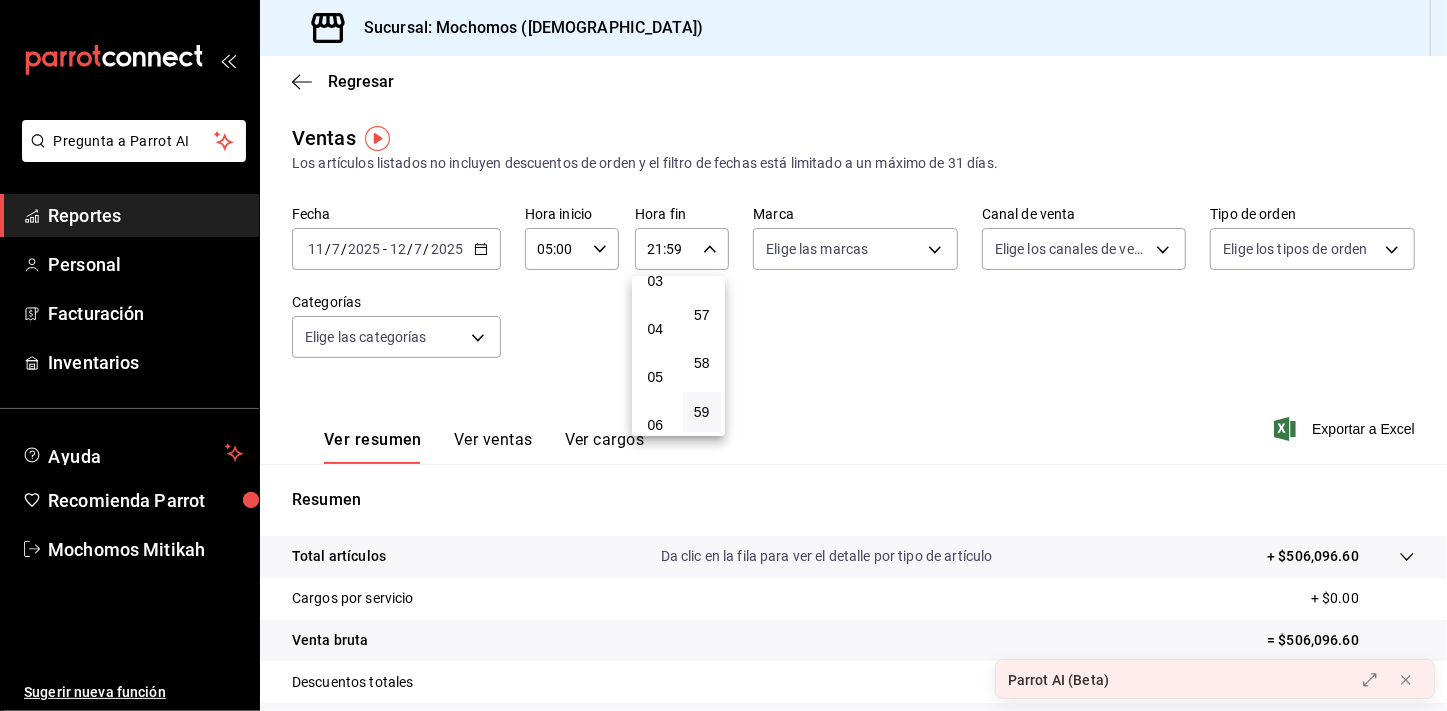 type on "04:59" 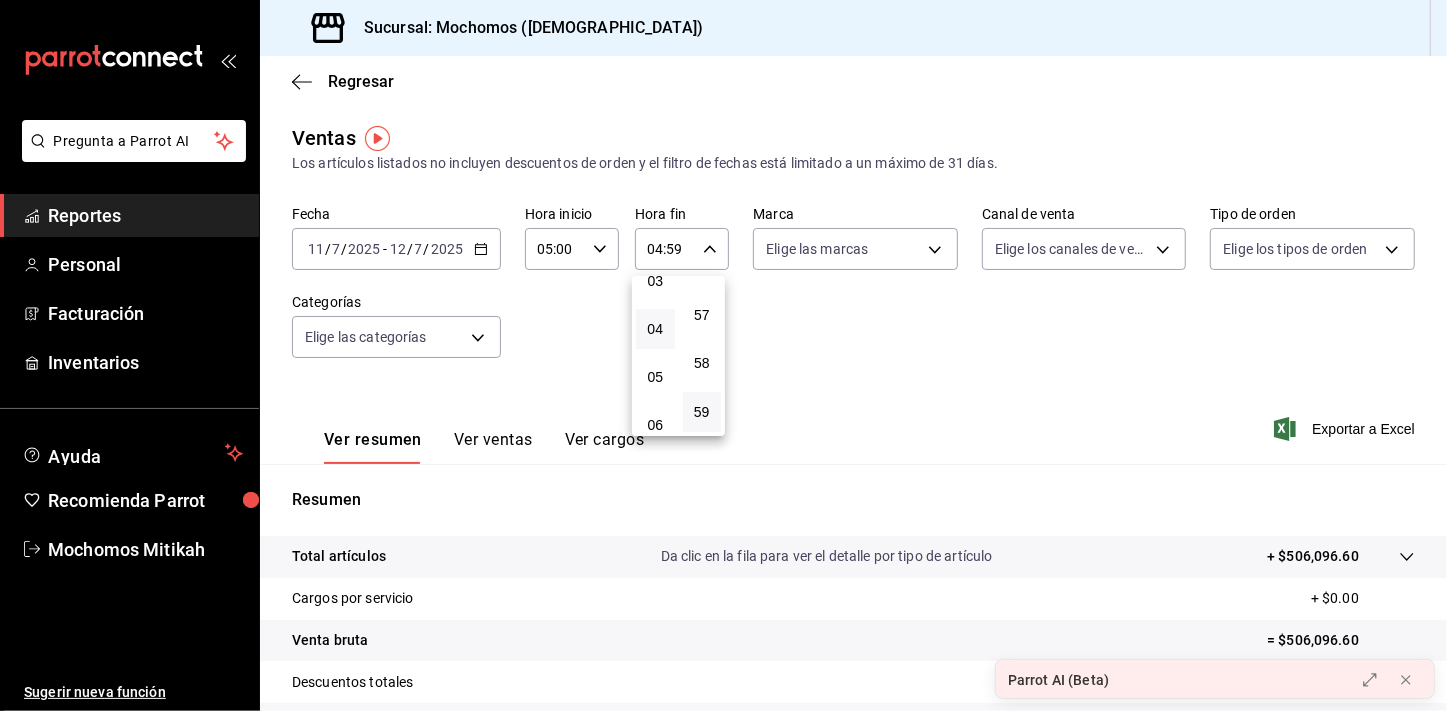 click at bounding box center [723, 355] 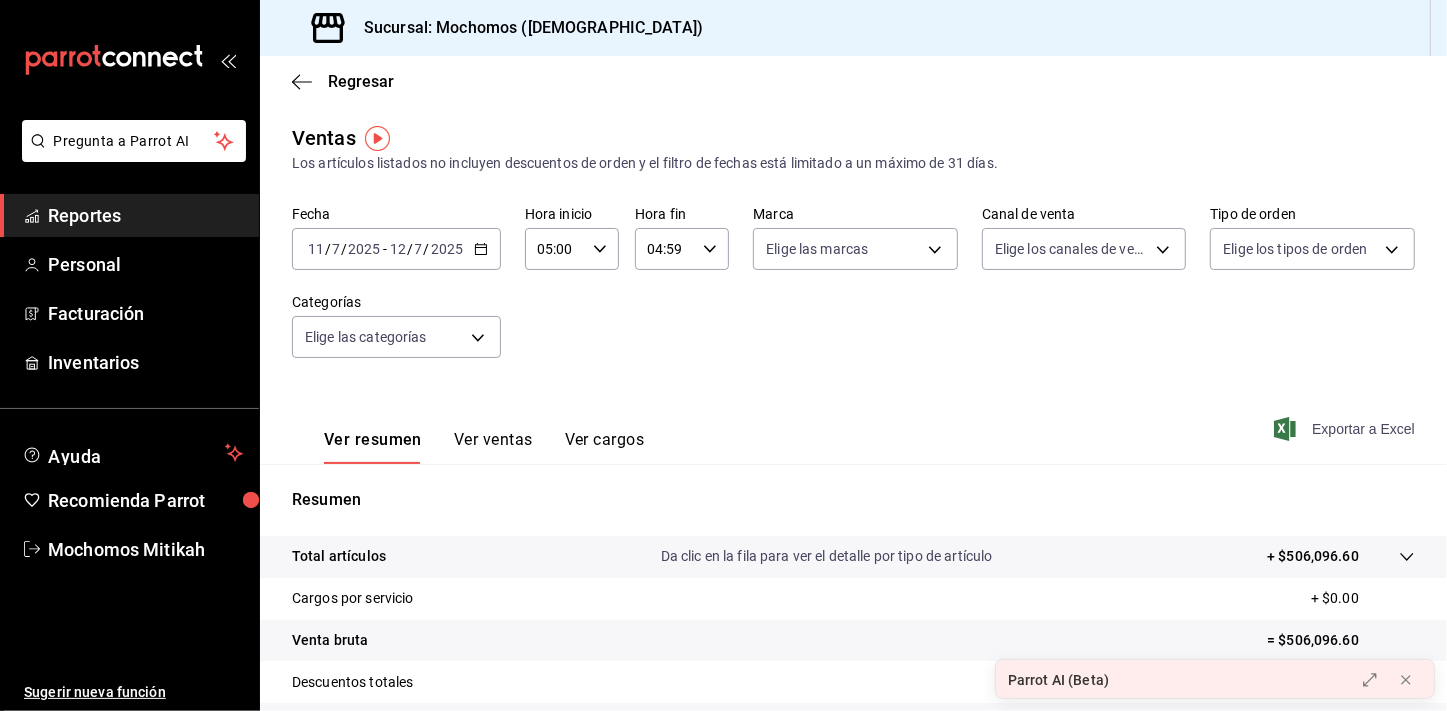 click on "Exportar a Excel" at bounding box center [1346, 429] 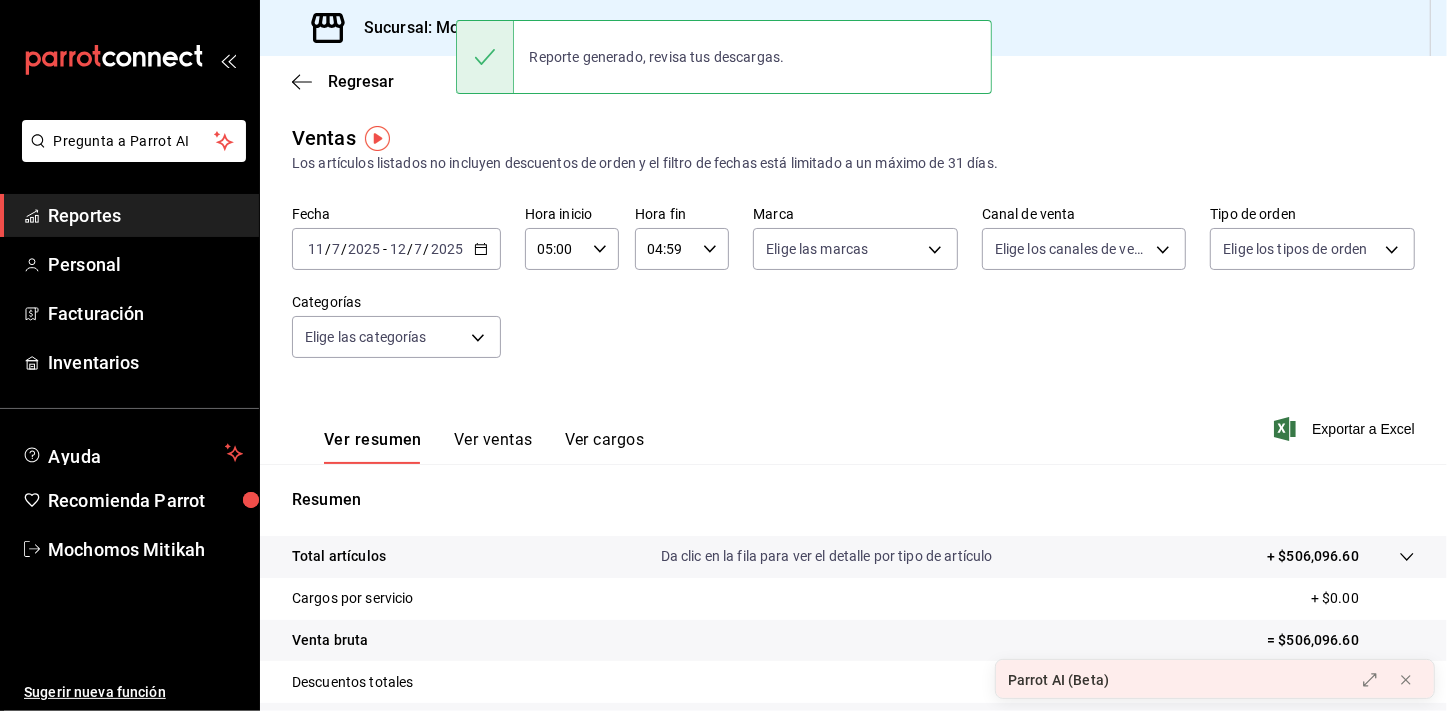 click on "Reportes" at bounding box center [129, 215] 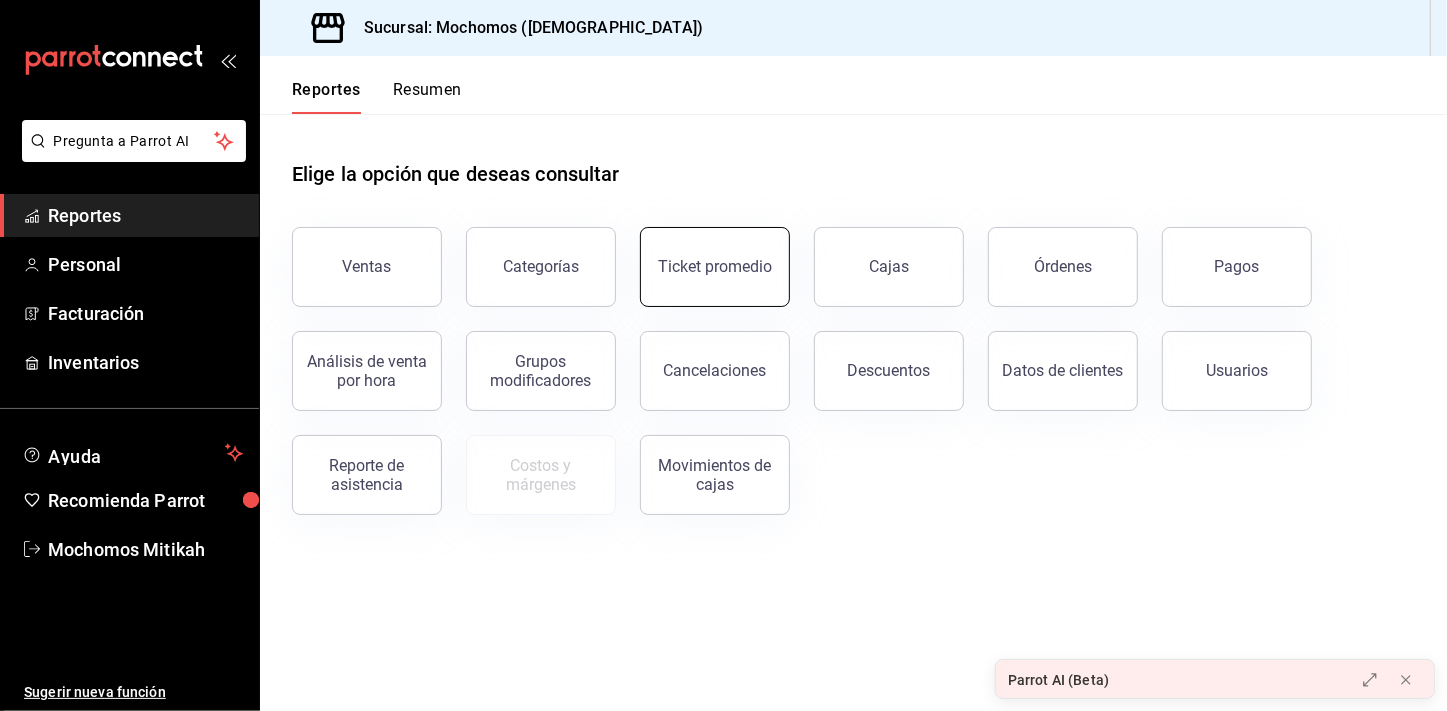 click on "Ticket promedio" at bounding box center (715, 267) 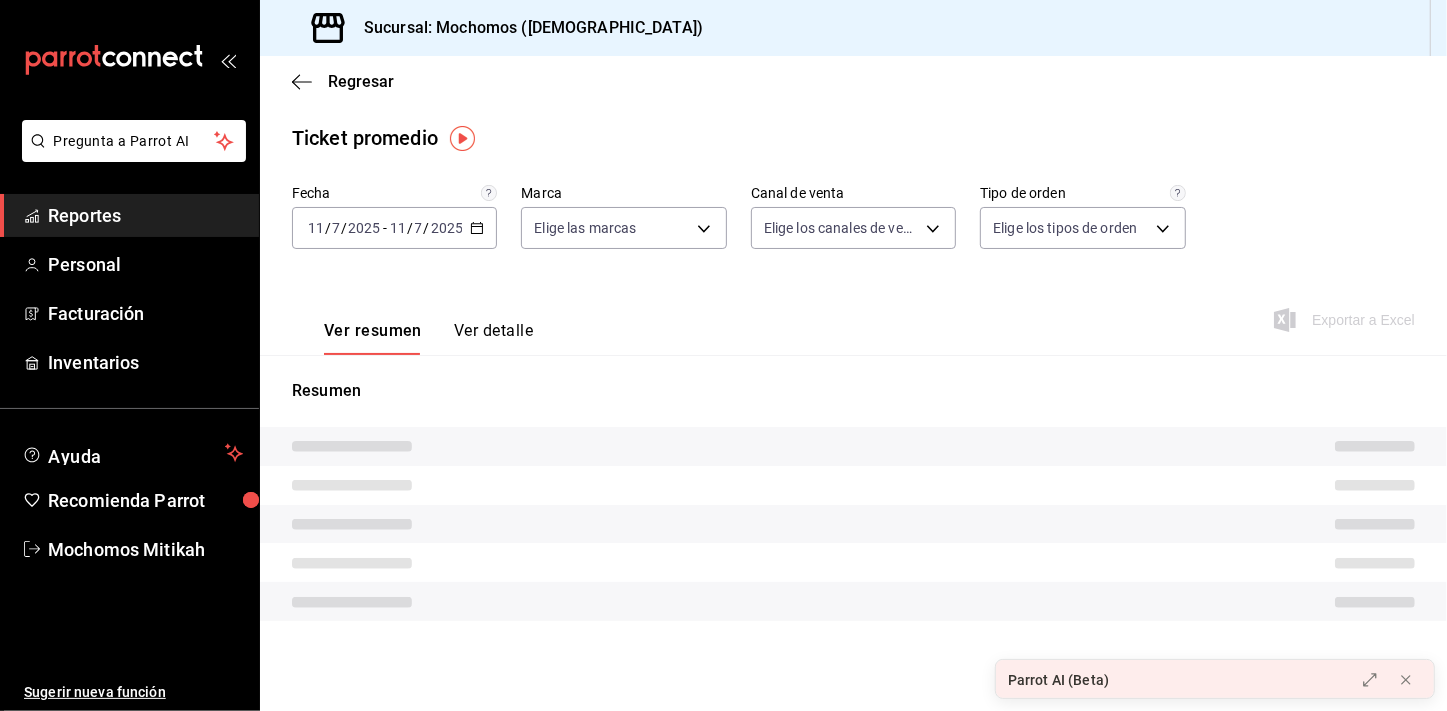 type on "d0e5f648-281b-433d-bf08-9501e0541b8c" 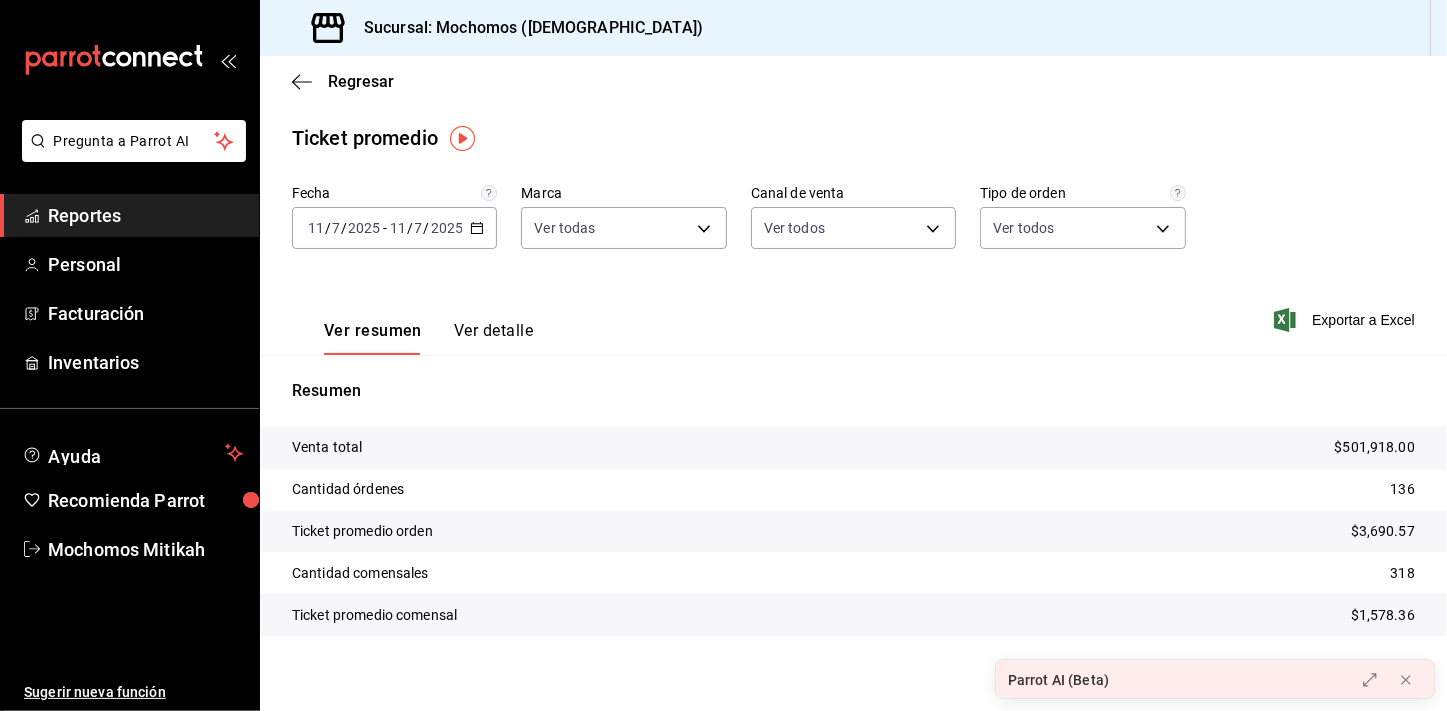 click 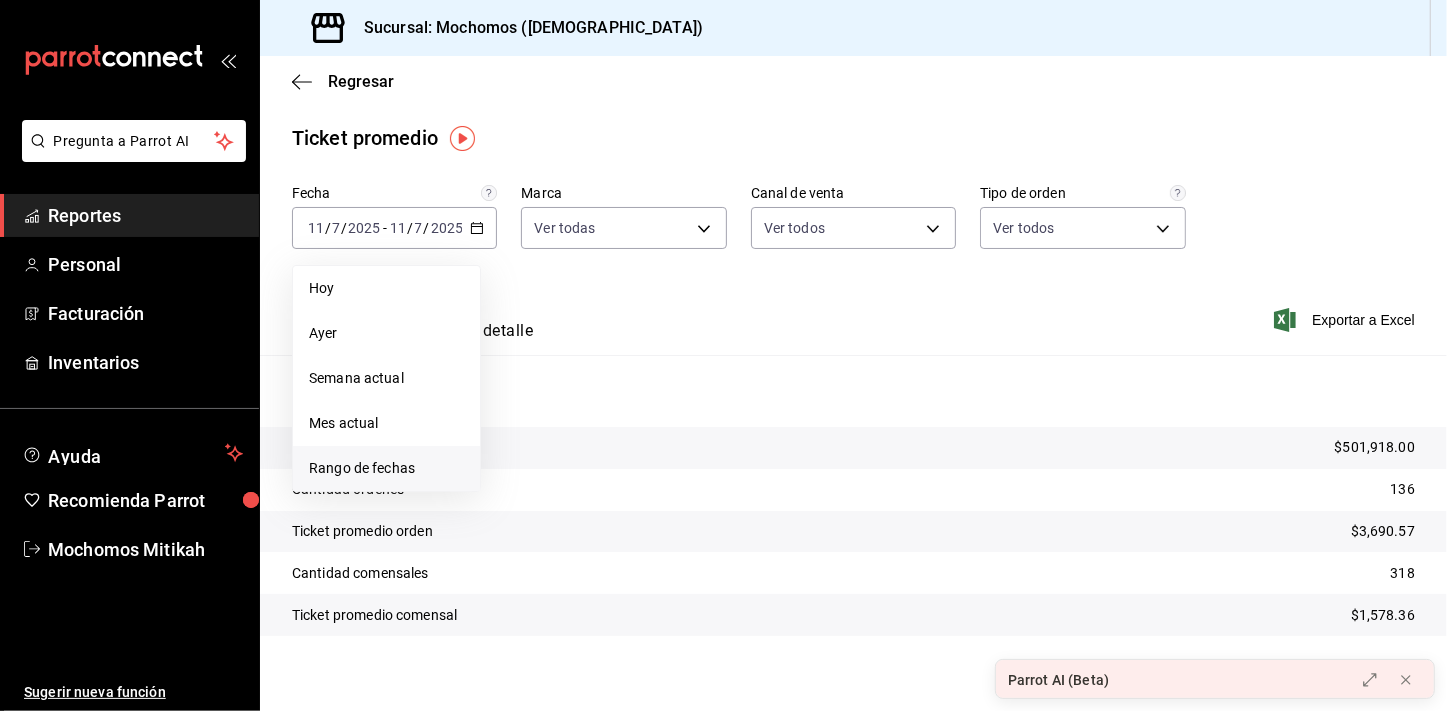 click on "Rango de fechas" at bounding box center (386, 468) 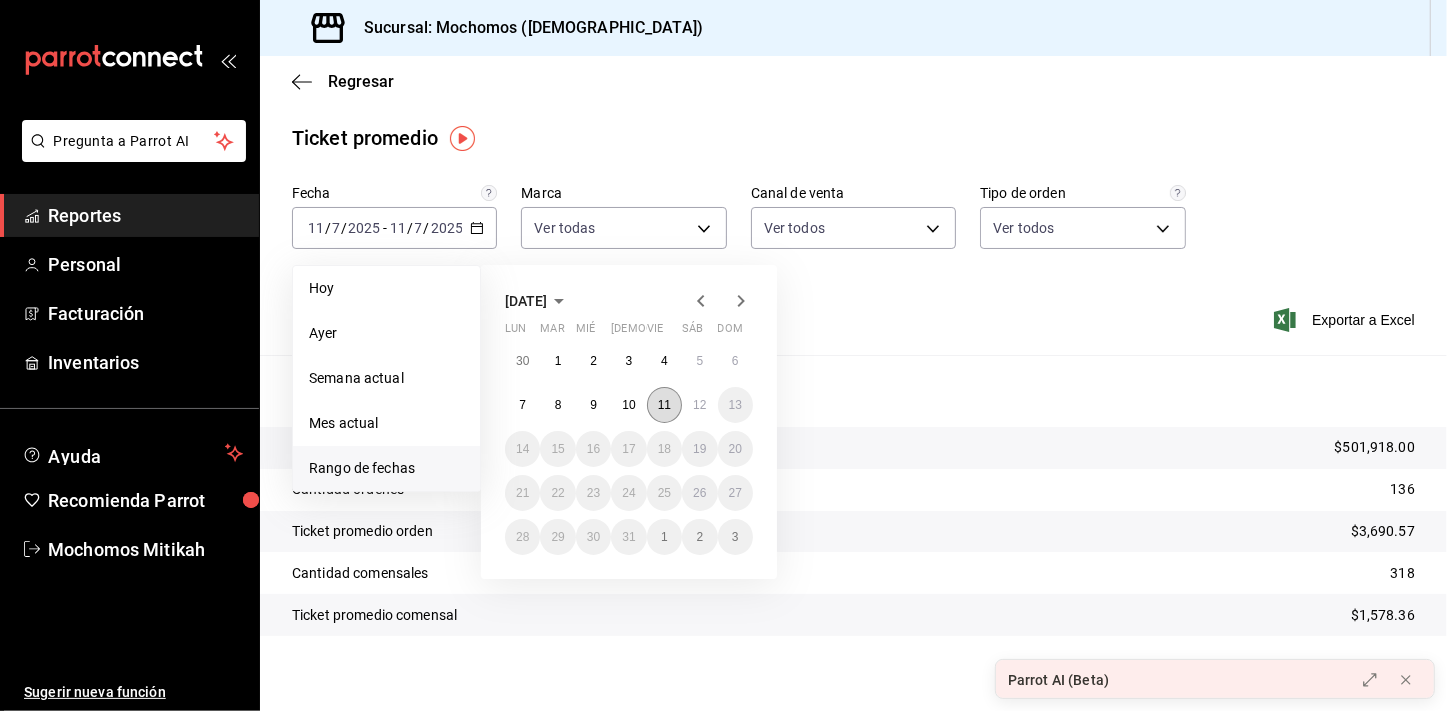 click on "11" at bounding box center [664, 405] 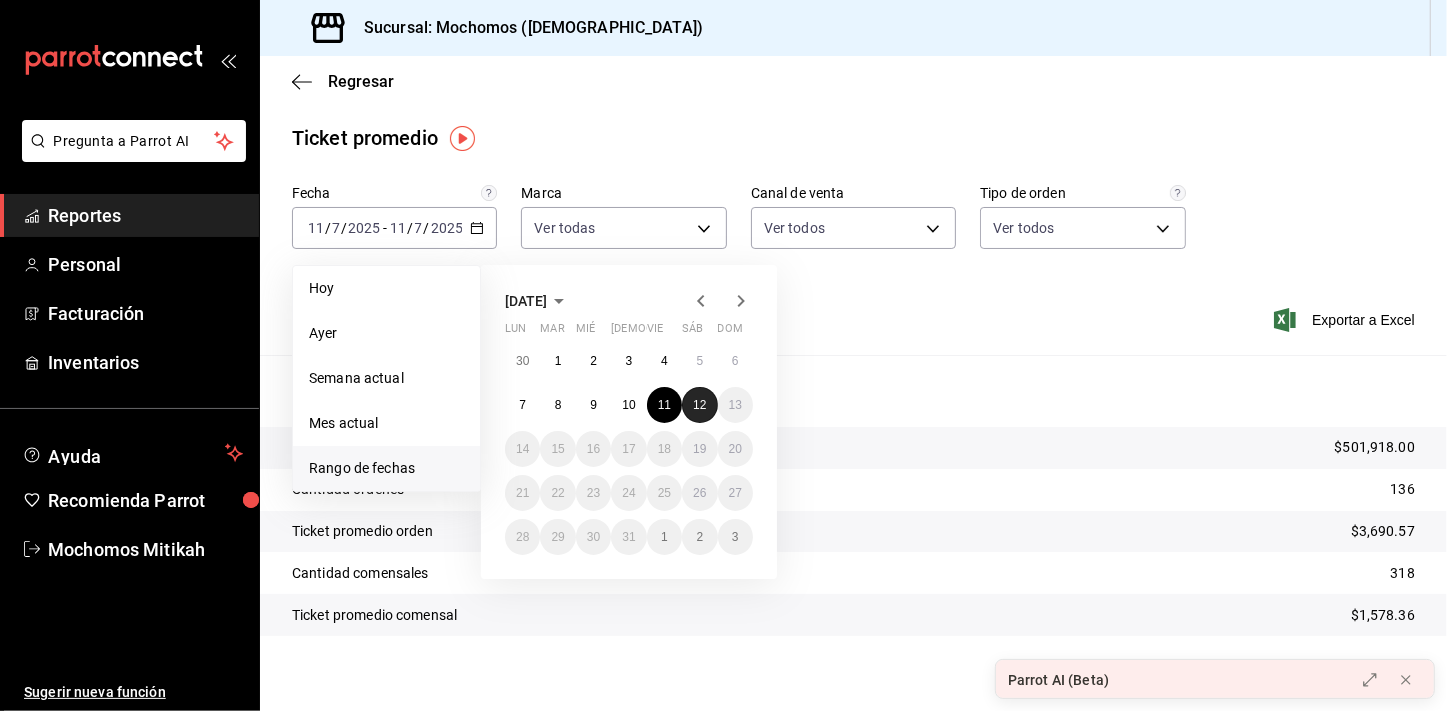 click on "12" at bounding box center (699, 405) 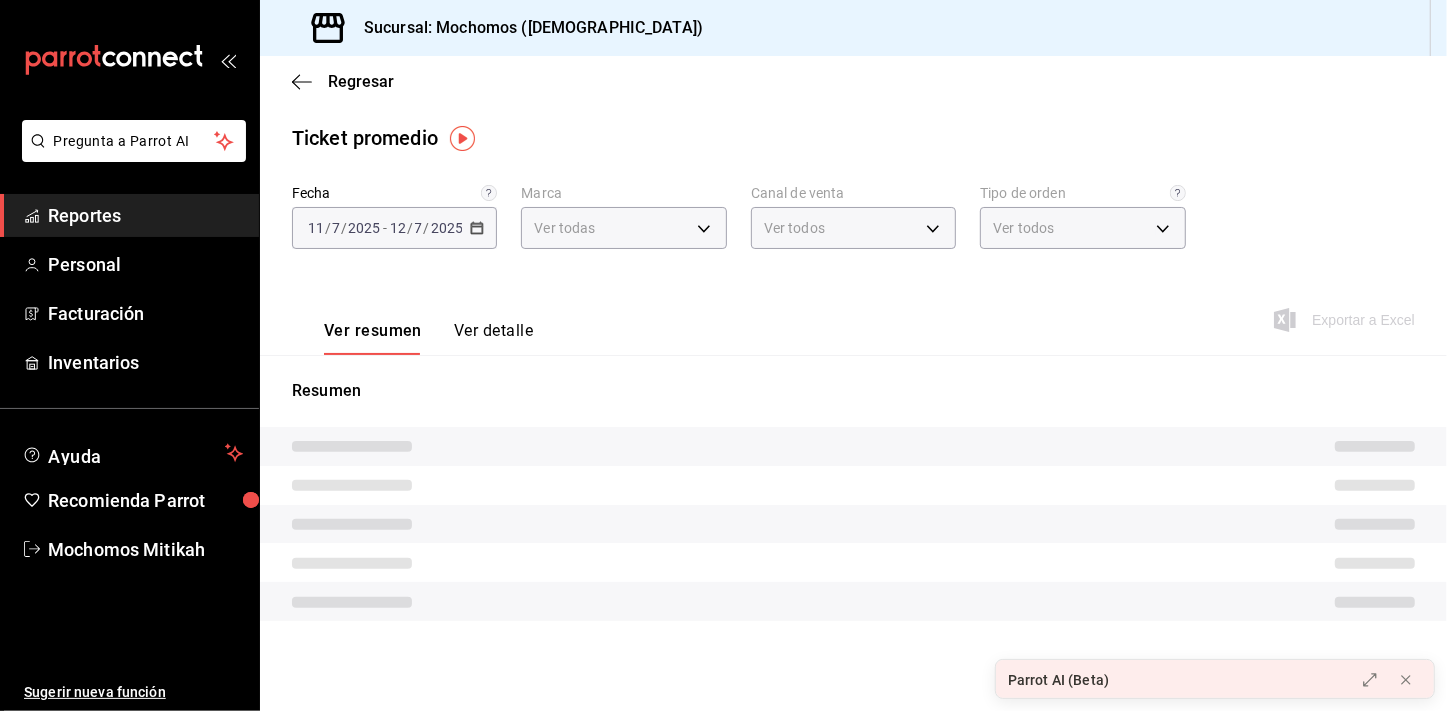 click on "Resumen" at bounding box center (853, 500) 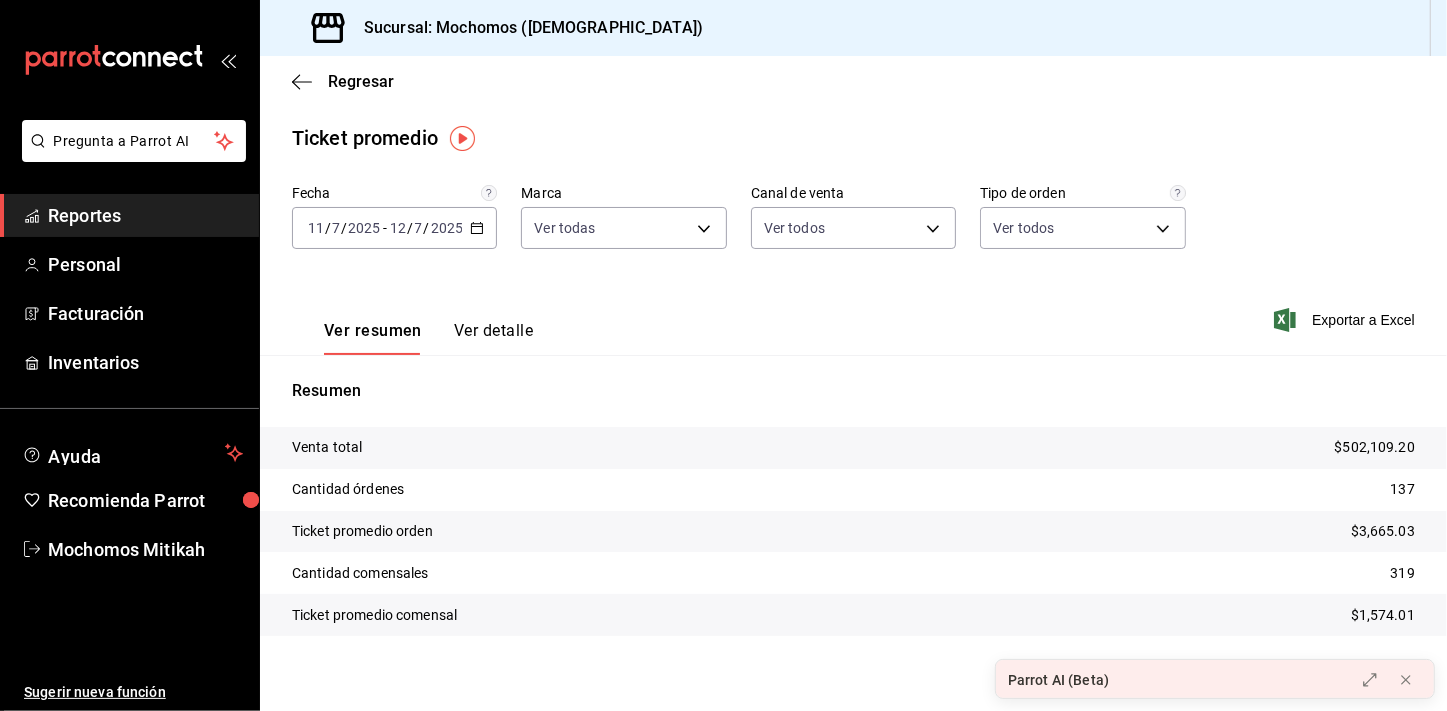click on "Reportes" at bounding box center (129, 215) 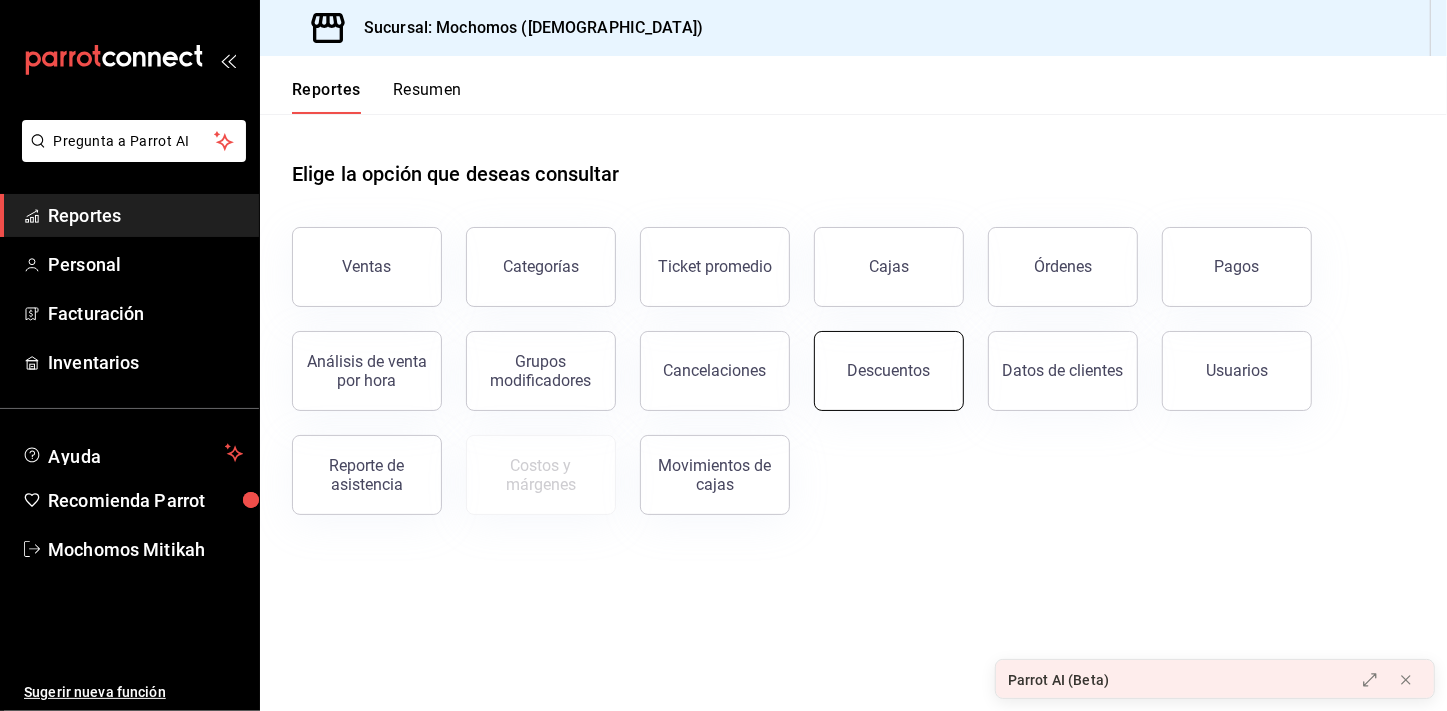 click on "Descuentos" at bounding box center [877, 359] 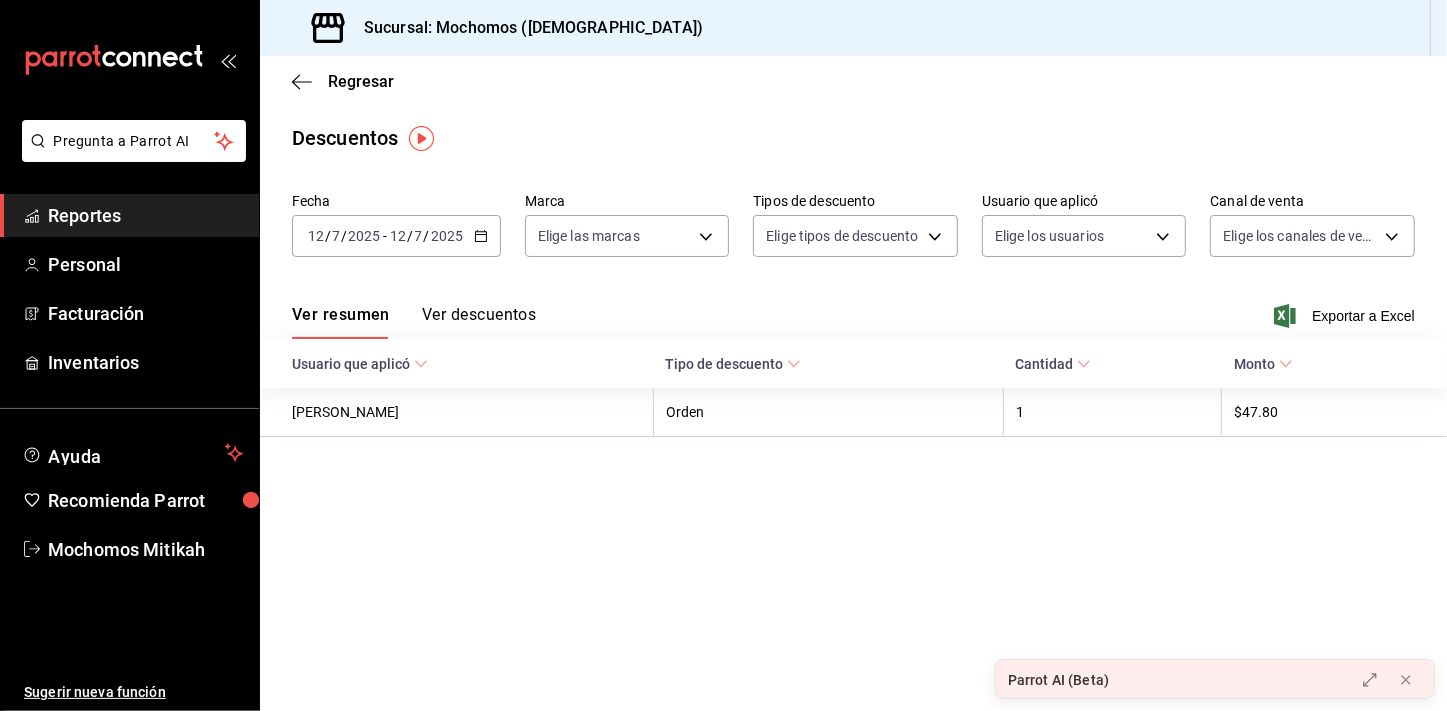 click on "Ver resumen Ver descuentos Exportar a Excel" at bounding box center [853, 310] 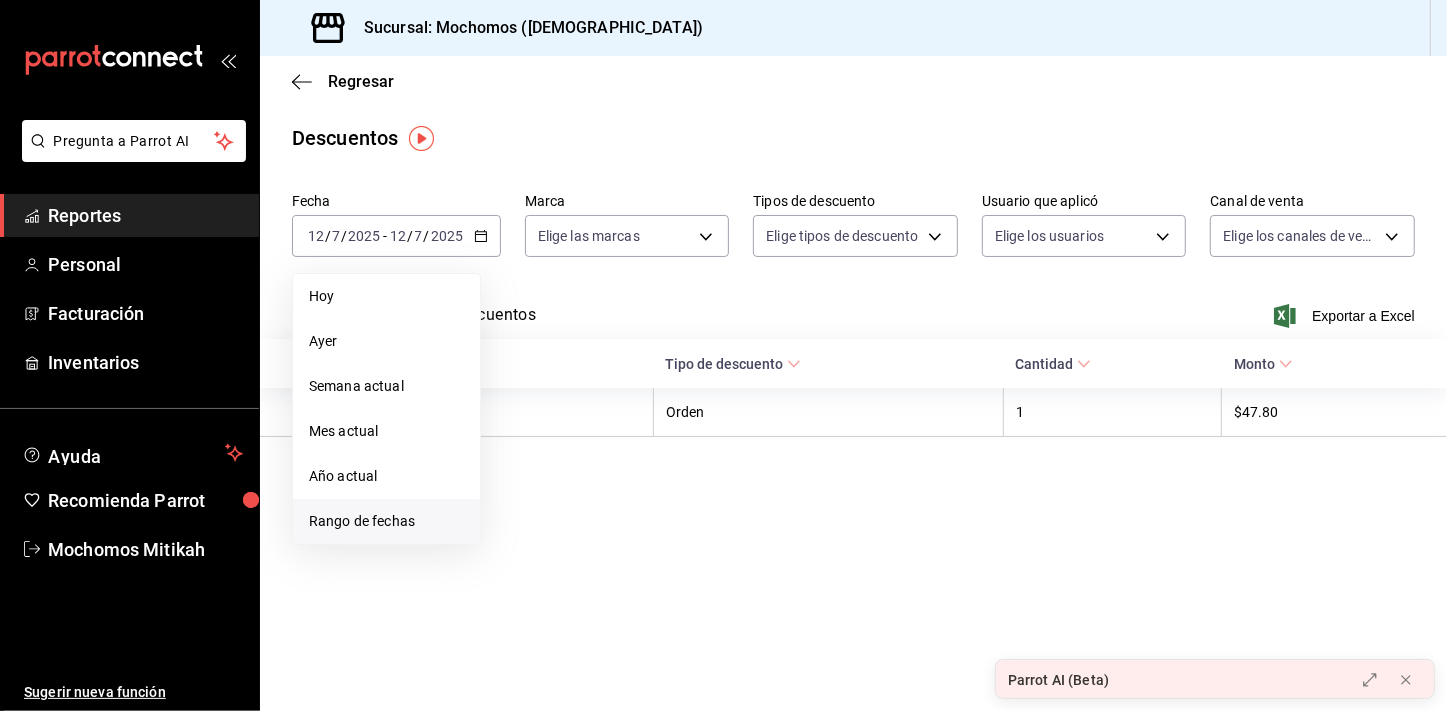 click on "Rango de fechas" at bounding box center (386, 521) 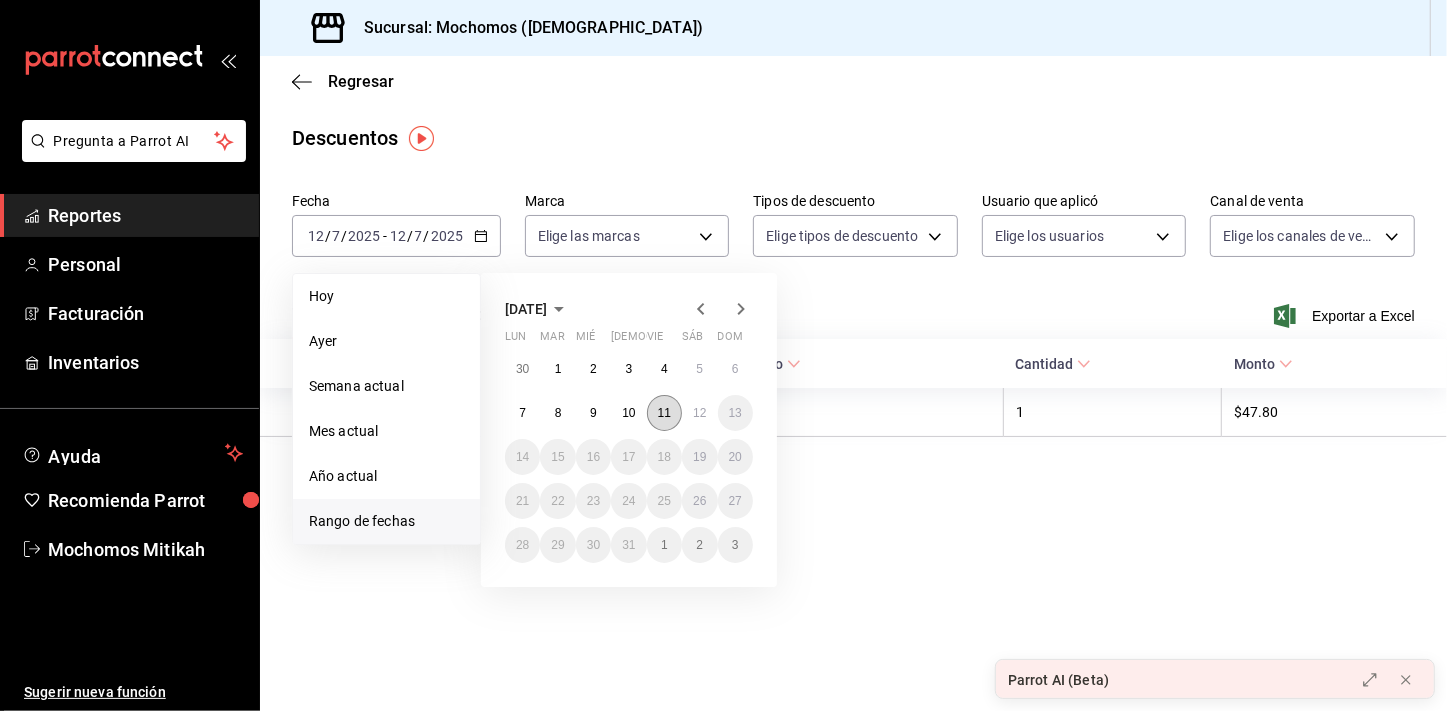 click on "11" at bounding box center (664, 413) 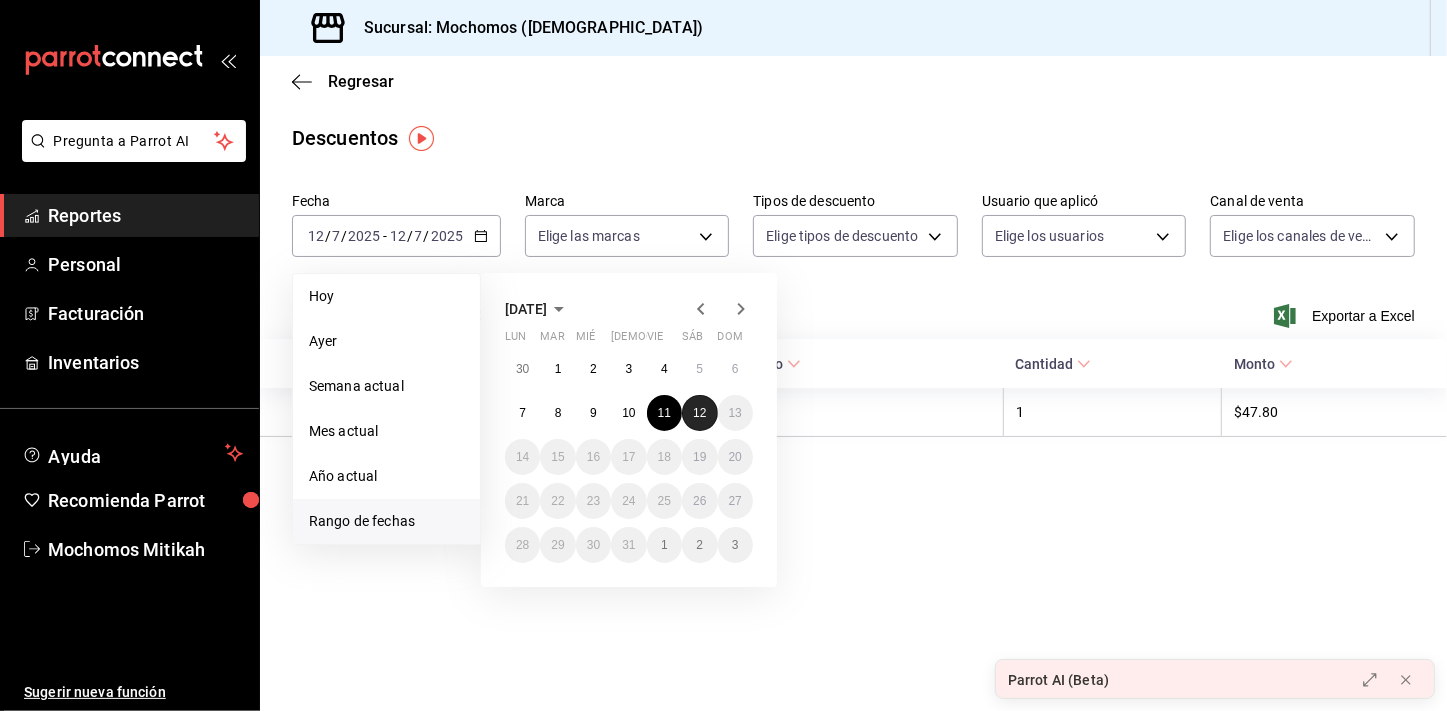 click on "12" at bounding box center (699, 413) 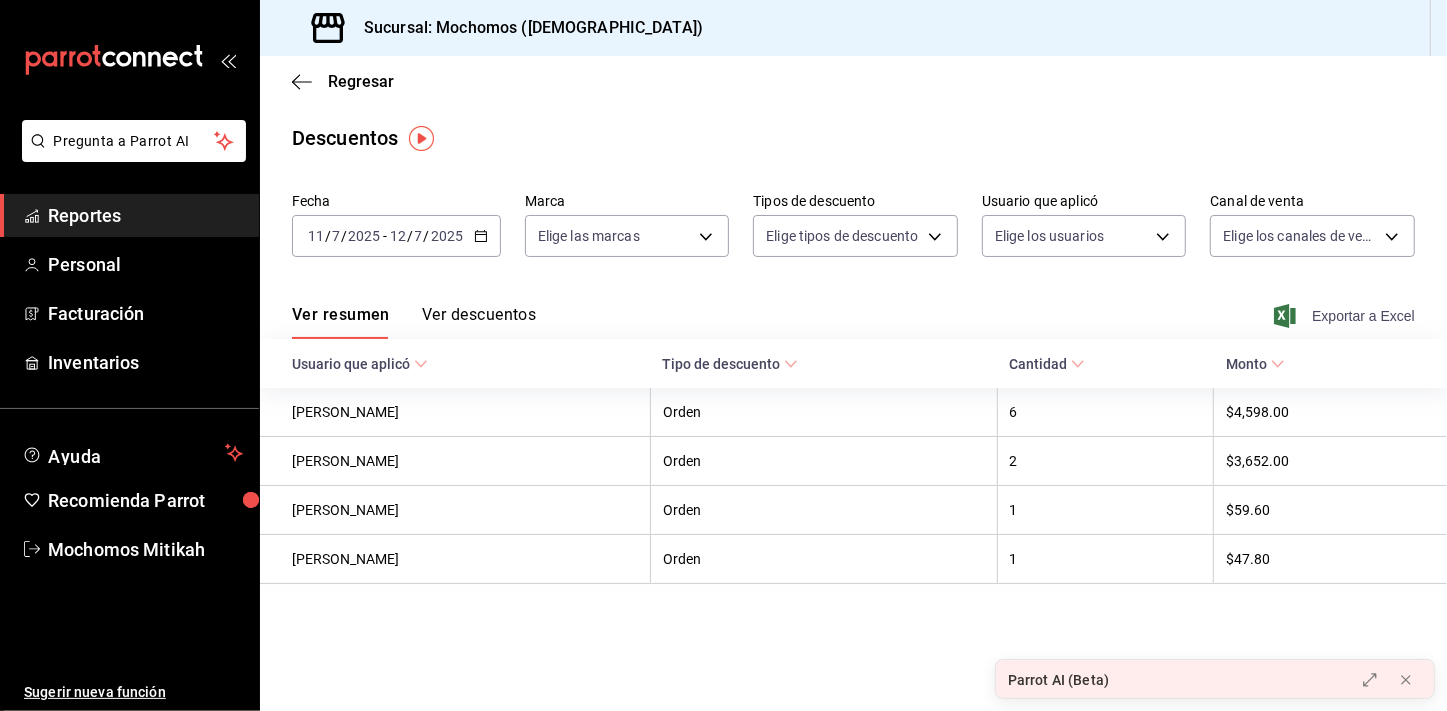 click on "Exportar a Excel" at bounding box center [1346, 316] 